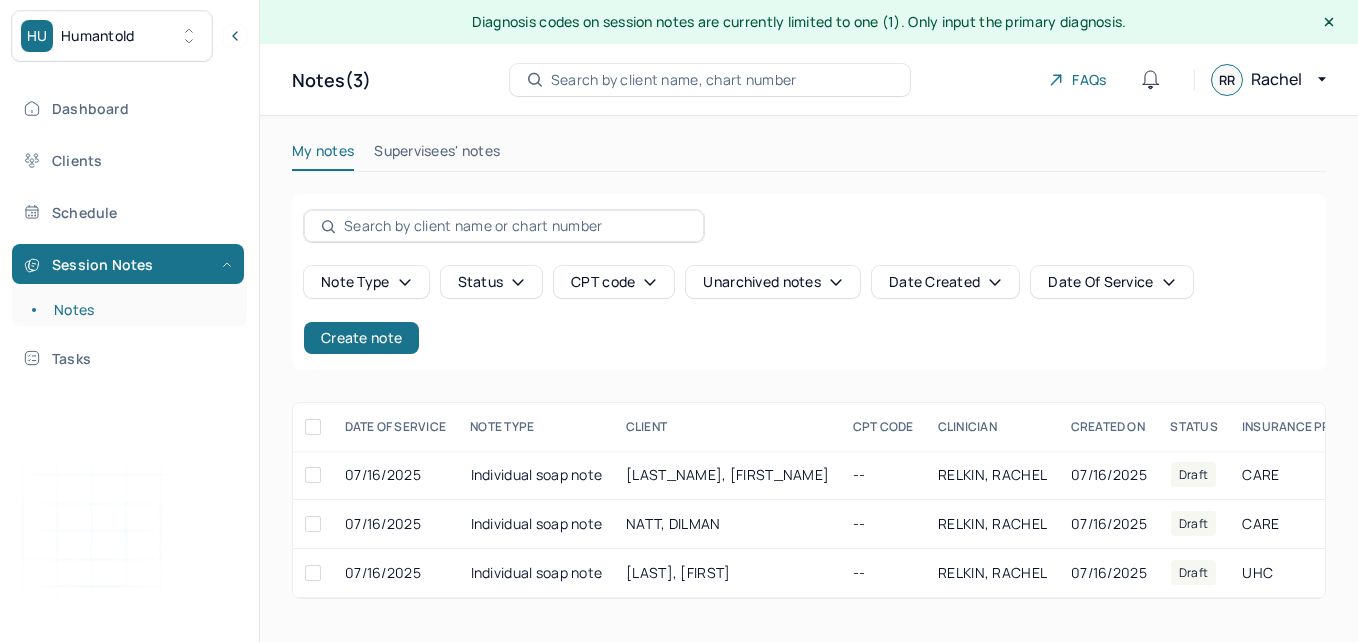scroll, scrollTop: 0, scrollLeft: 0, axis: both 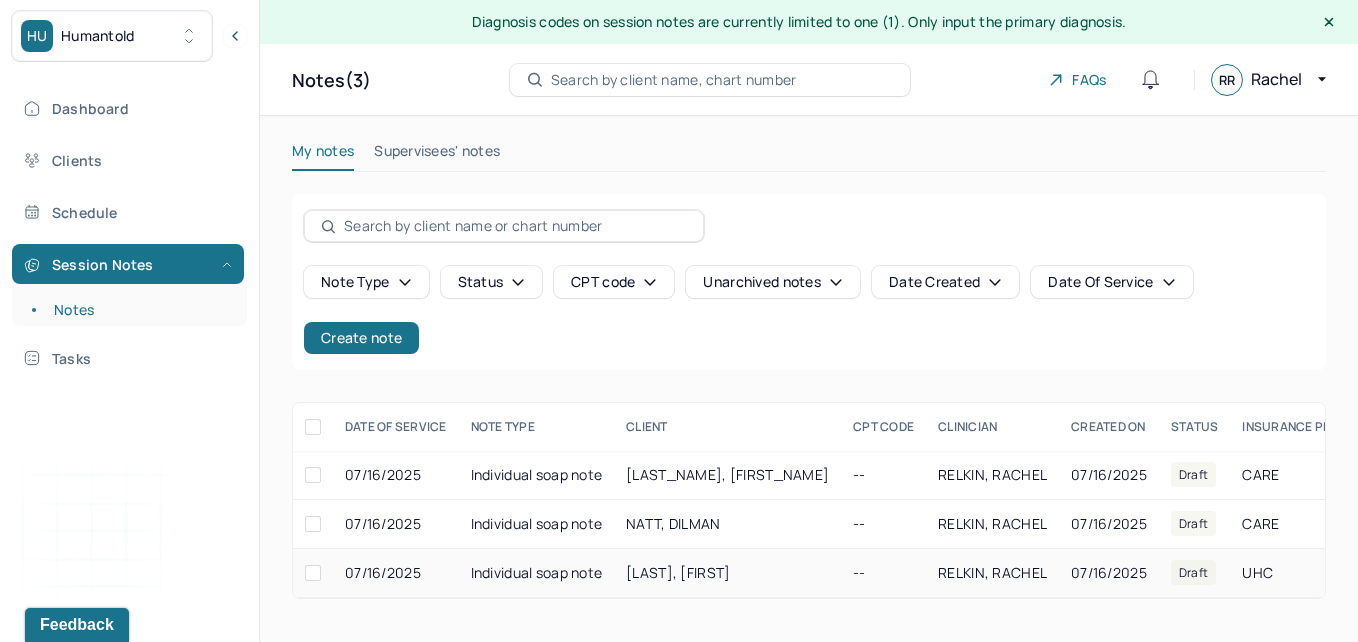 click on "[LAST], [FIRST]" at bounding box center (727, 573) 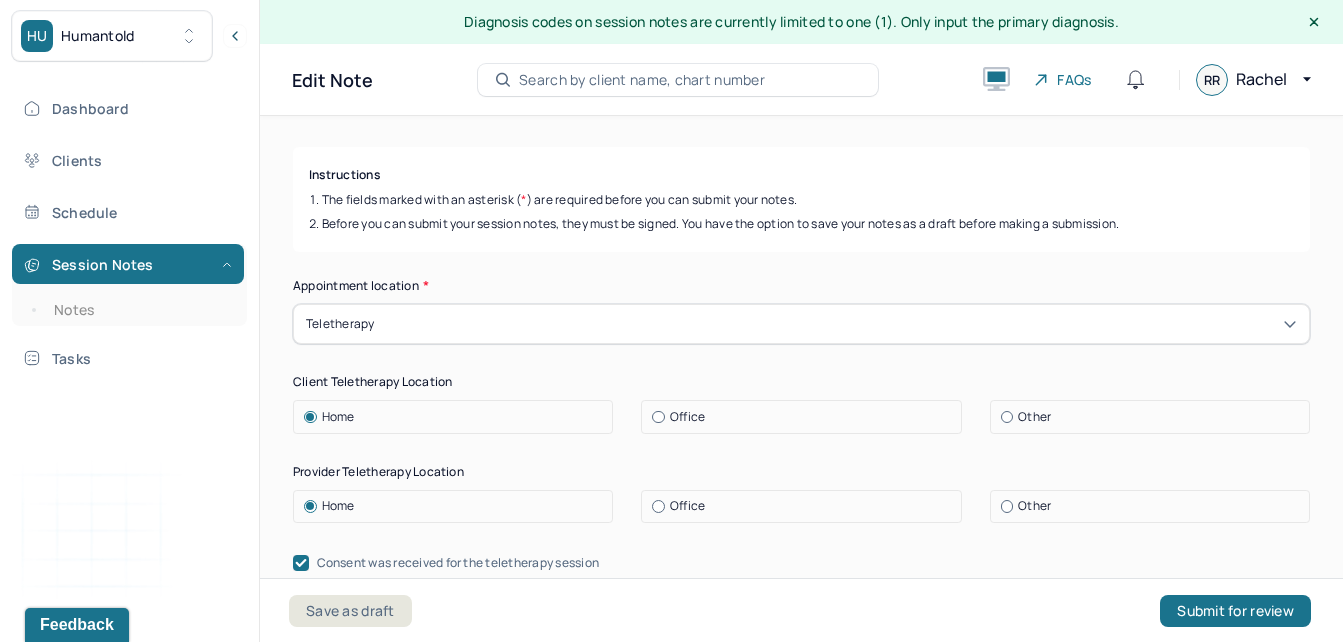 scroll, scrollTop: 872, scrollLeft: 0, axis: vertical 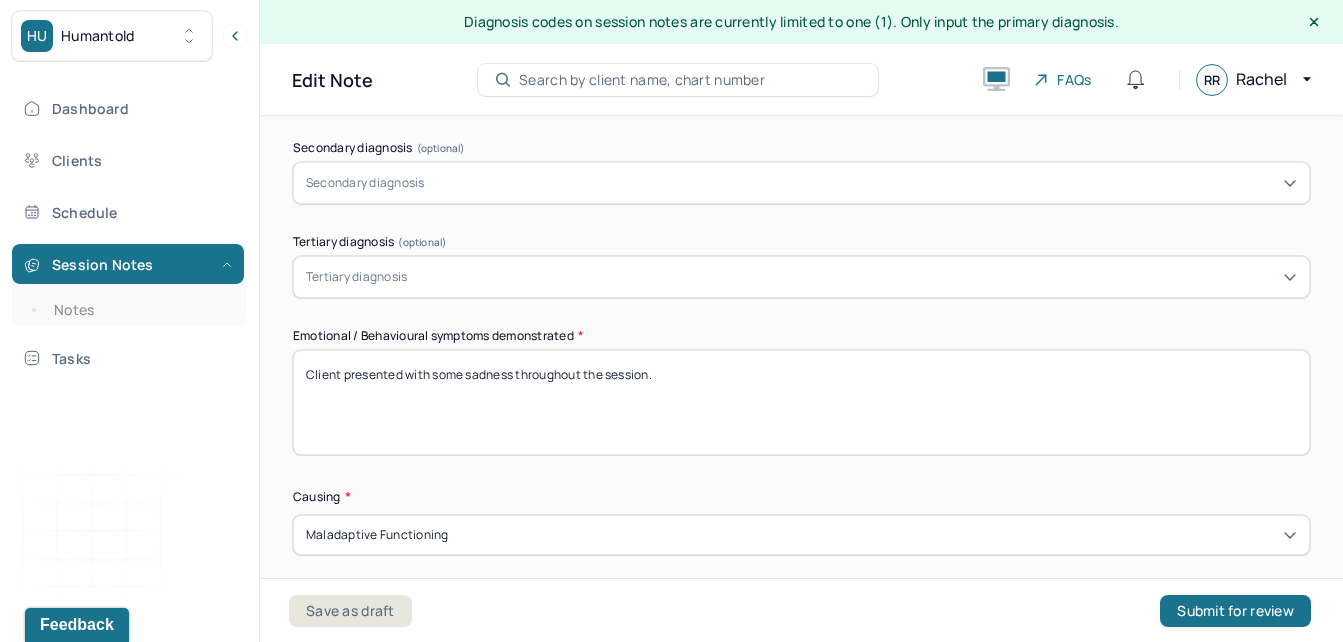 drag, startPoint x: 513, startPoint y: 374, endPoint x: 476, endPoint y: 384, distance: 38.327538 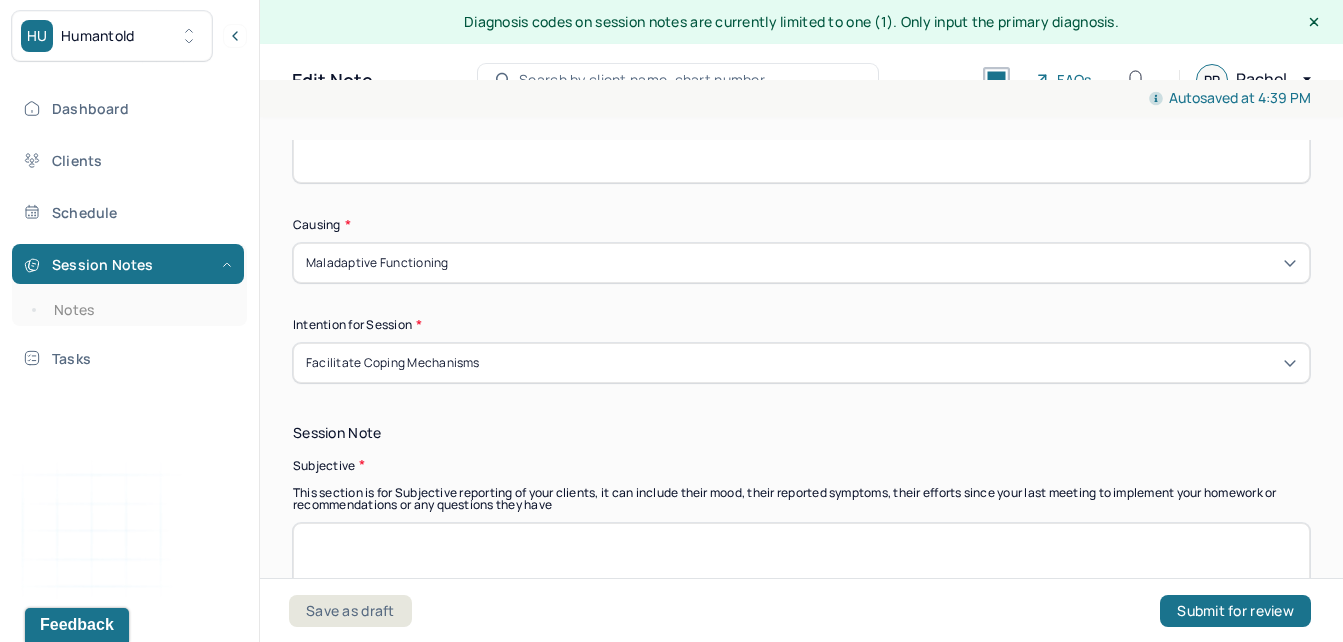 scroll, scrollTop: 1192, scrollLeft: 0, axis: vertical 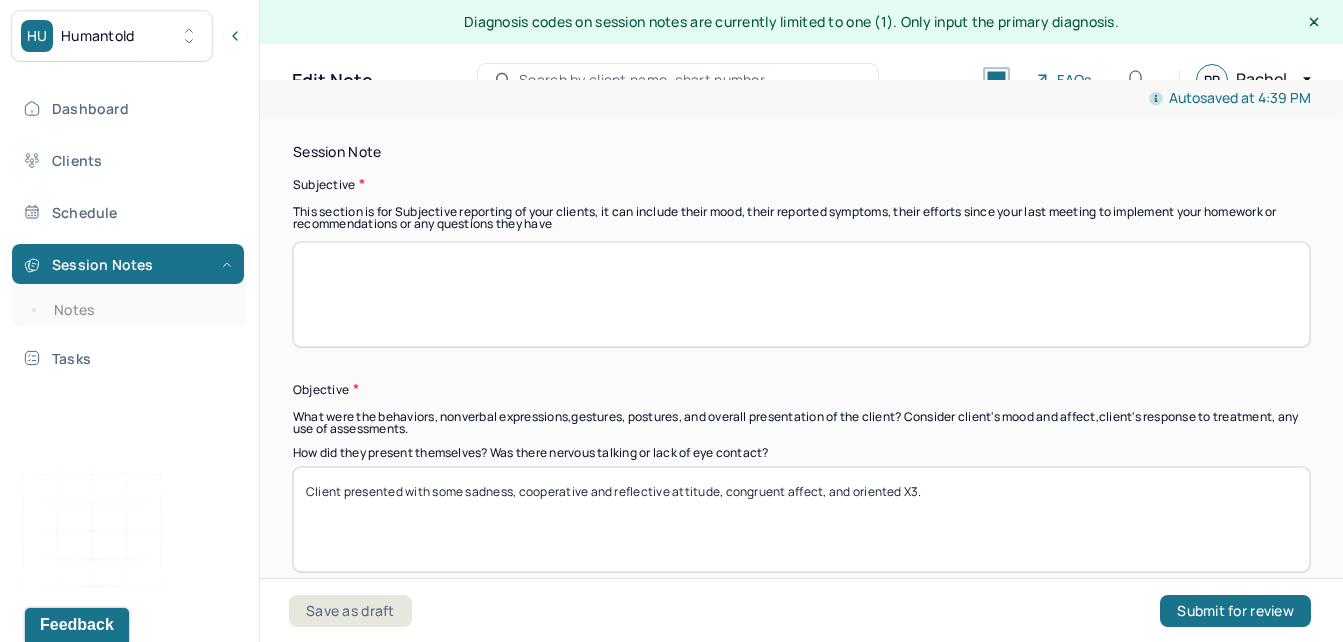 type on "Client presented with some stress throughout the session." 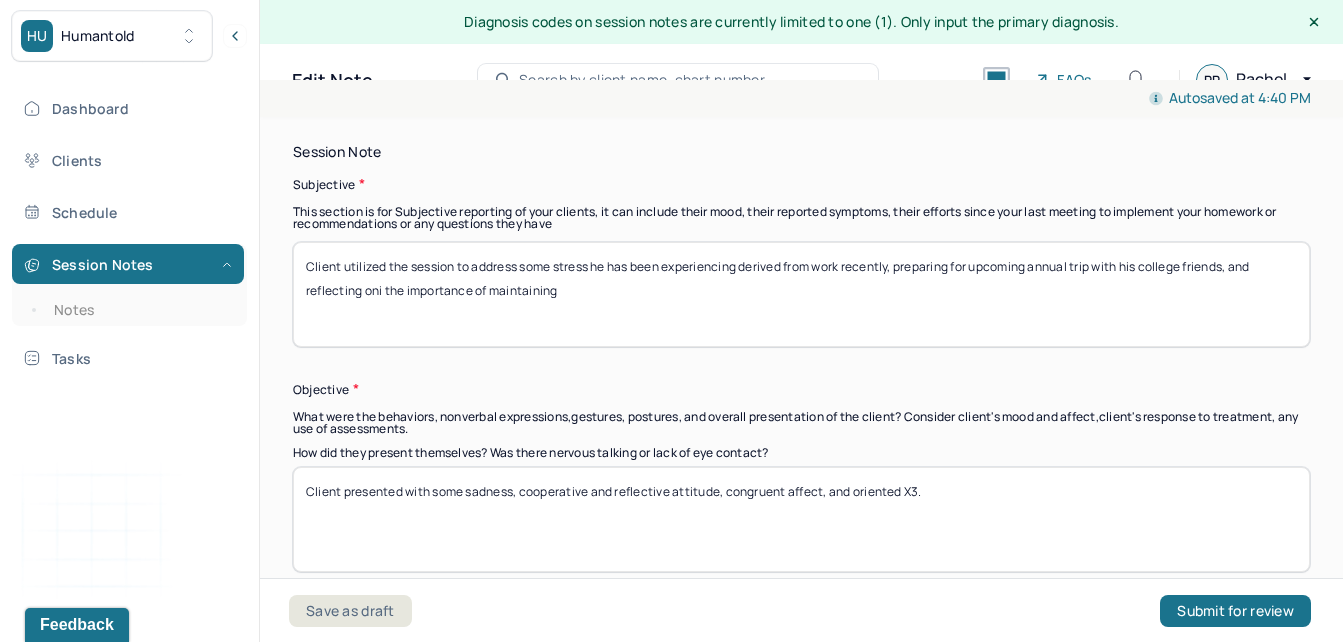 click on "Client utilized the session to address some stress he has been experiencing derived from work recently, preparing for upcoming annual trip with his college friends, and reflecting oni the improtance of maintaining" at bounding box center [801, 294] 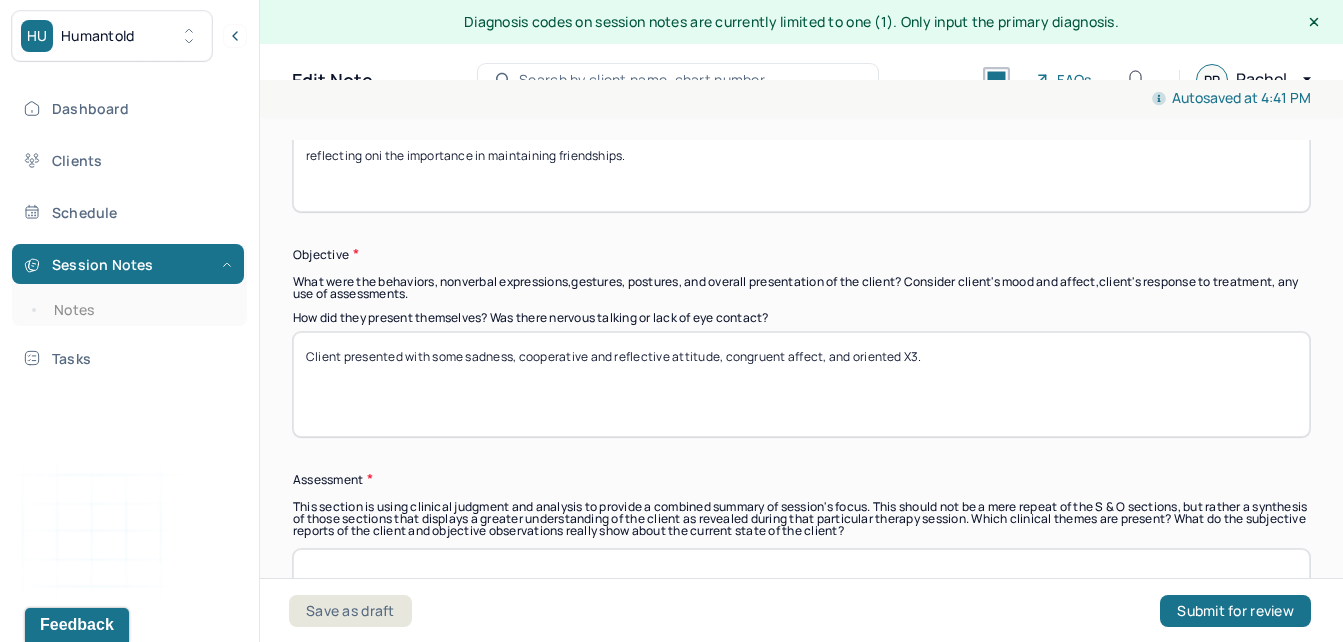 scroll, scrollTop: 1570, scrollLeft: 0, axis: vertical 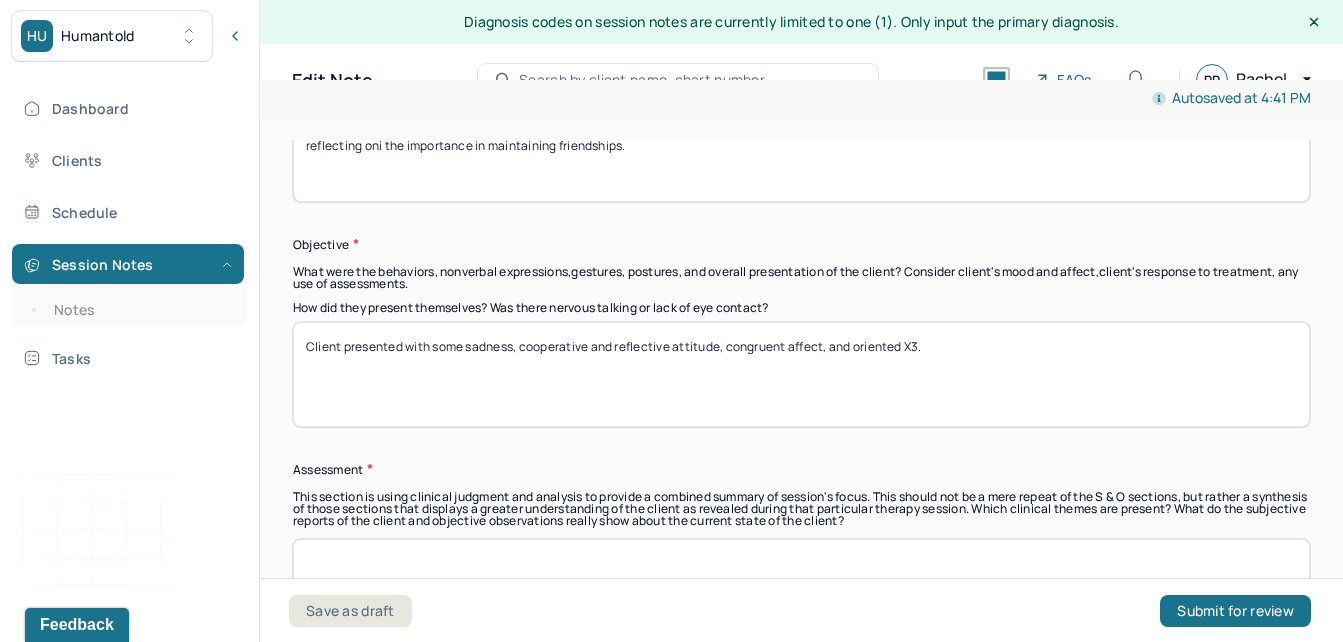 type on "Client utilized the session to address some stress he has been experiencing derived from work recently, preparing for upcoming annual trip with his college friends, and reflecting oni the importance in maintaining friendships." 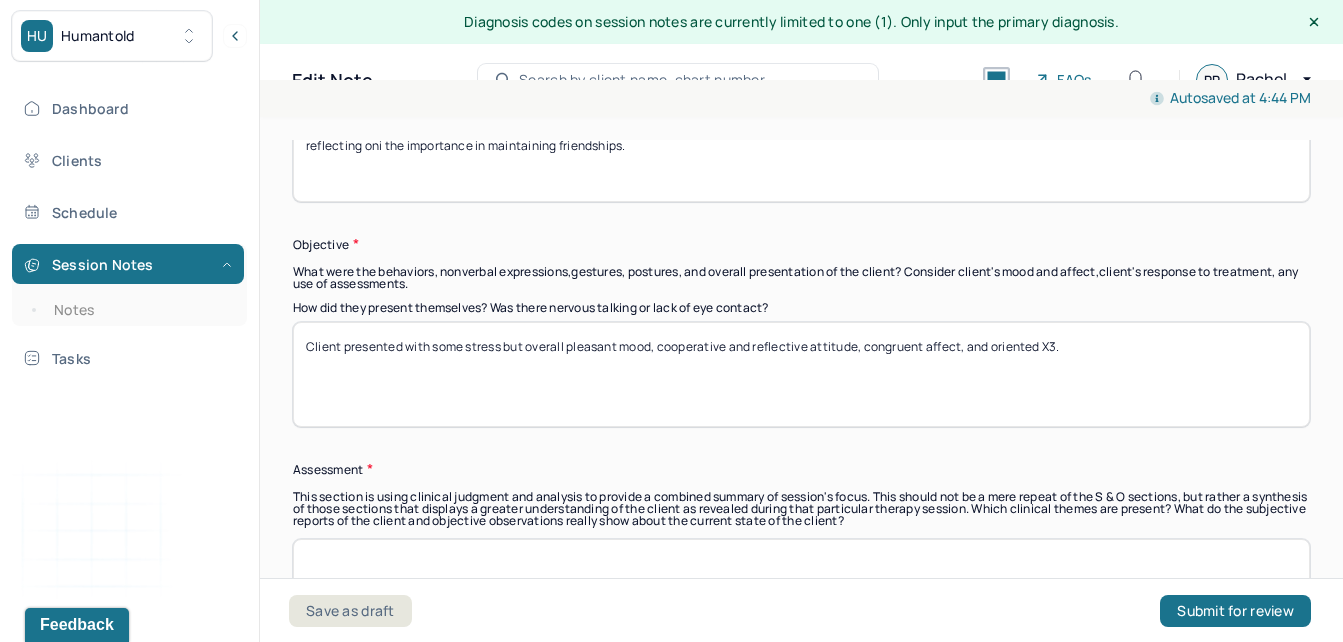 click on "Client presented with some stress but overall pleasant mood, cooperative and reflective attitude, congruent affect, and oriented X3." at bounding box center [801, 374] 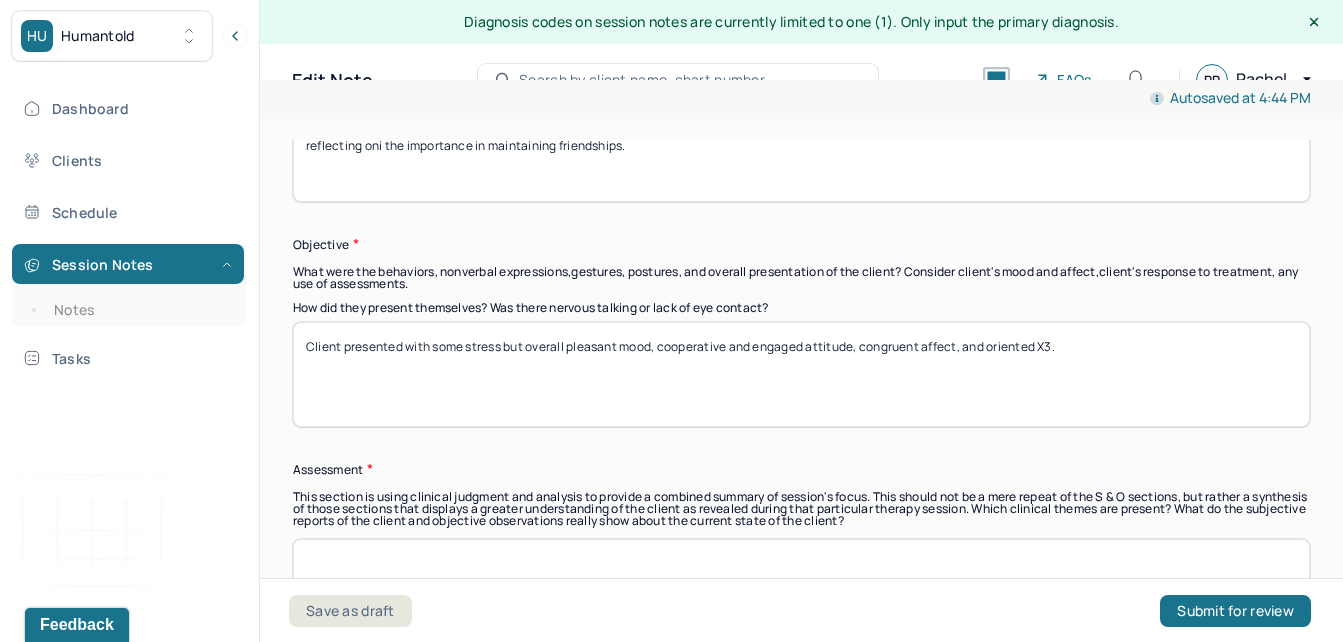 click on "Client presented with some stress but overall pleasant mood, cooperative and engaged attitude, congruent affect, and oriented X3." at bounding box center [801, 374] 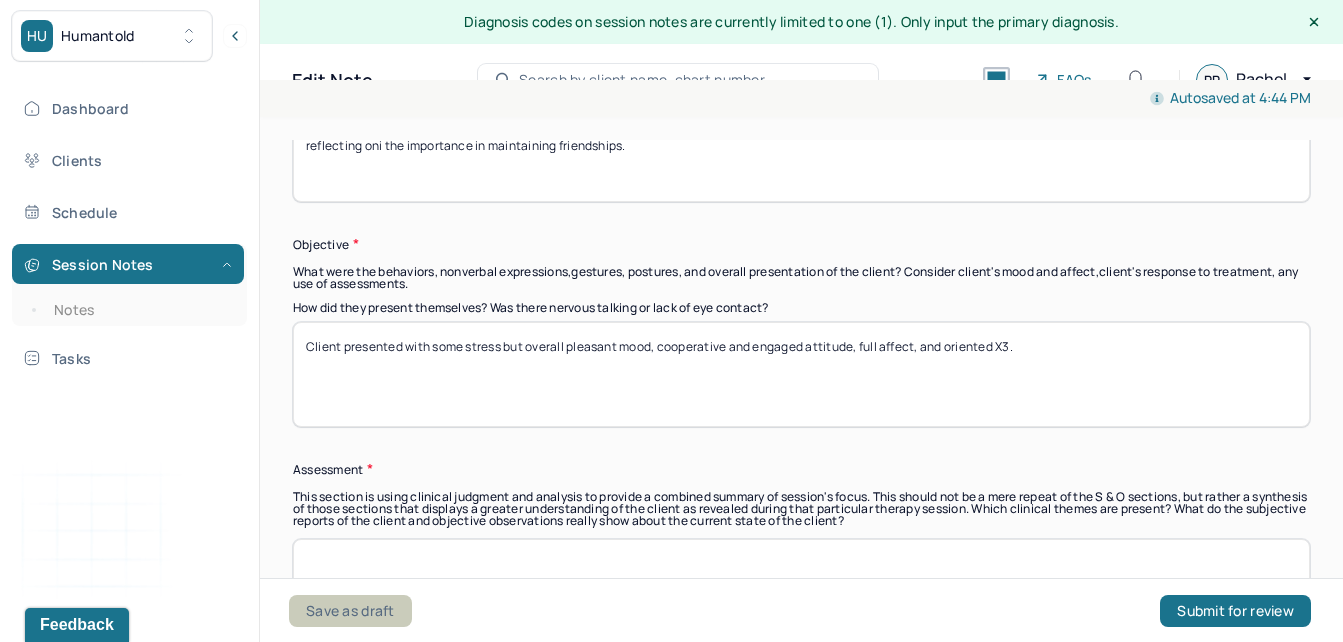 type on "Client presented with some stress but overall pleasant mood, cooperative and engaged attitude, full affect, and oriented X3." 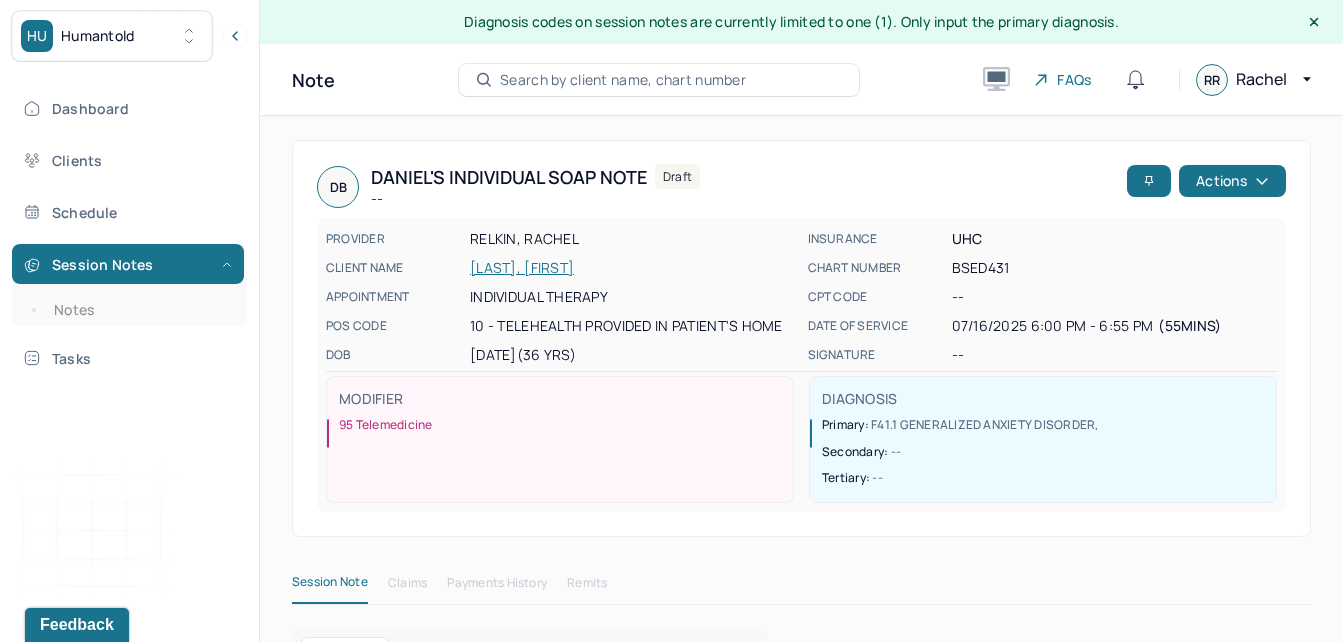 click on "CLIENT NAME [LAST], [FIRST]" at bounding box center (561, 268) 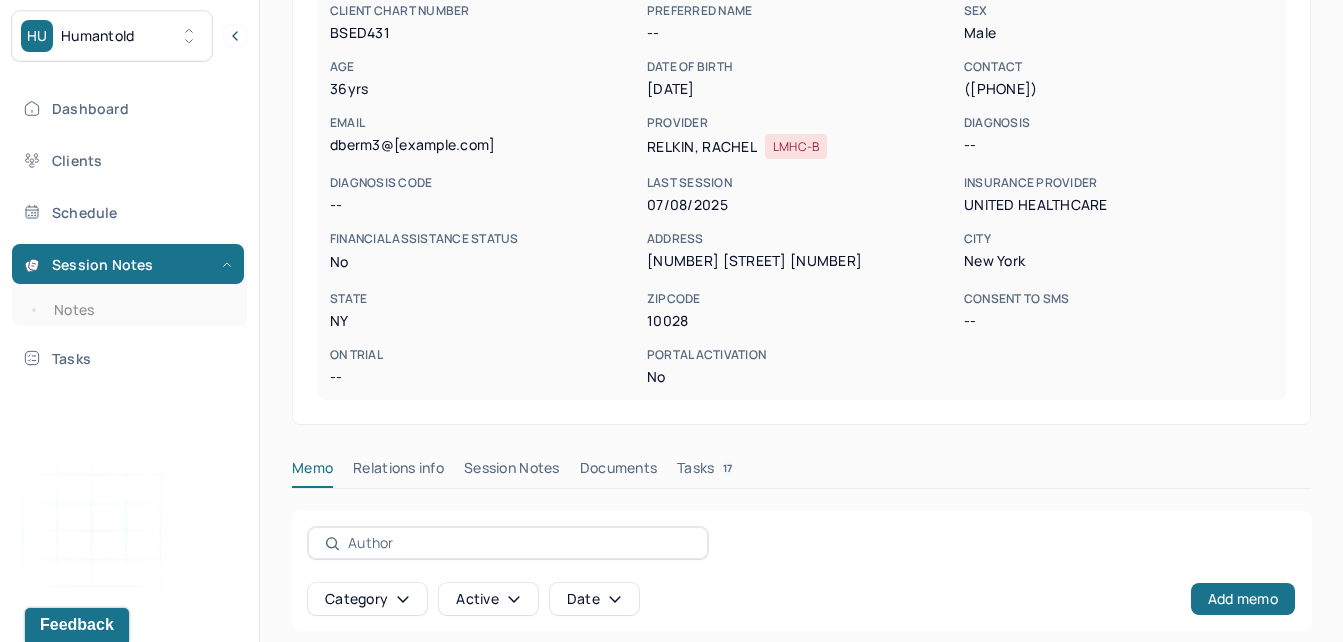 scroll, scrollTop: 571, scrollLeft: 0, axis: vertical 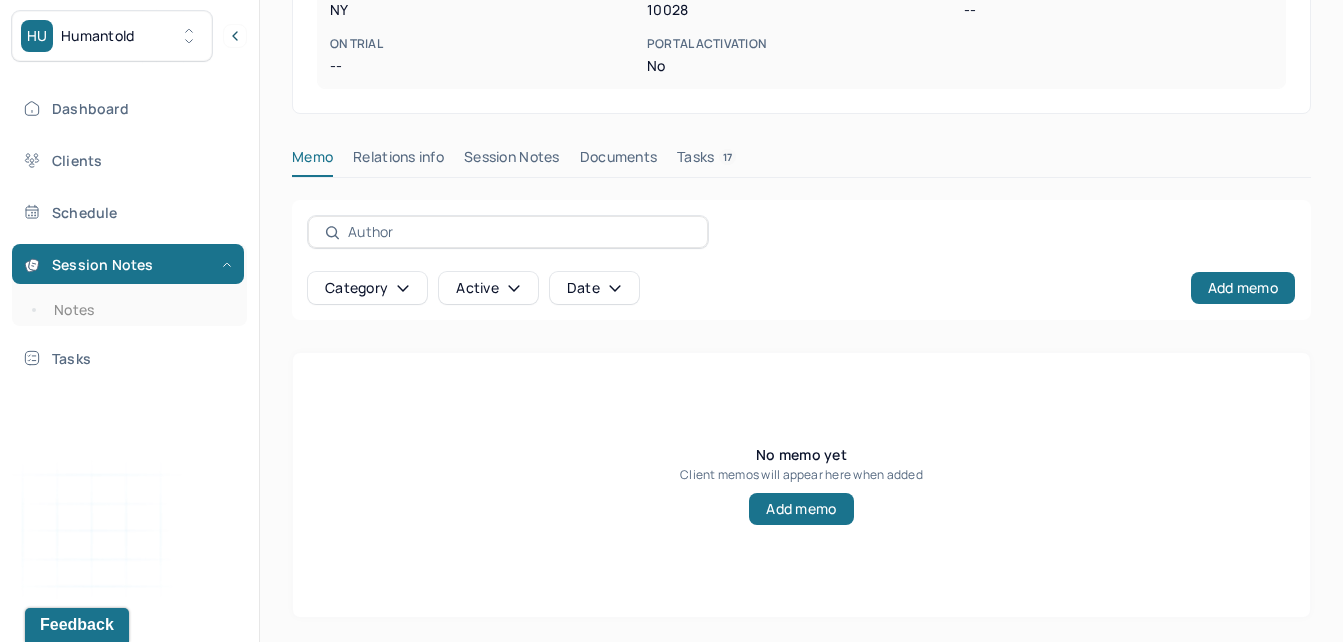 click on "Session Notes" at bounding box center [512, 161] 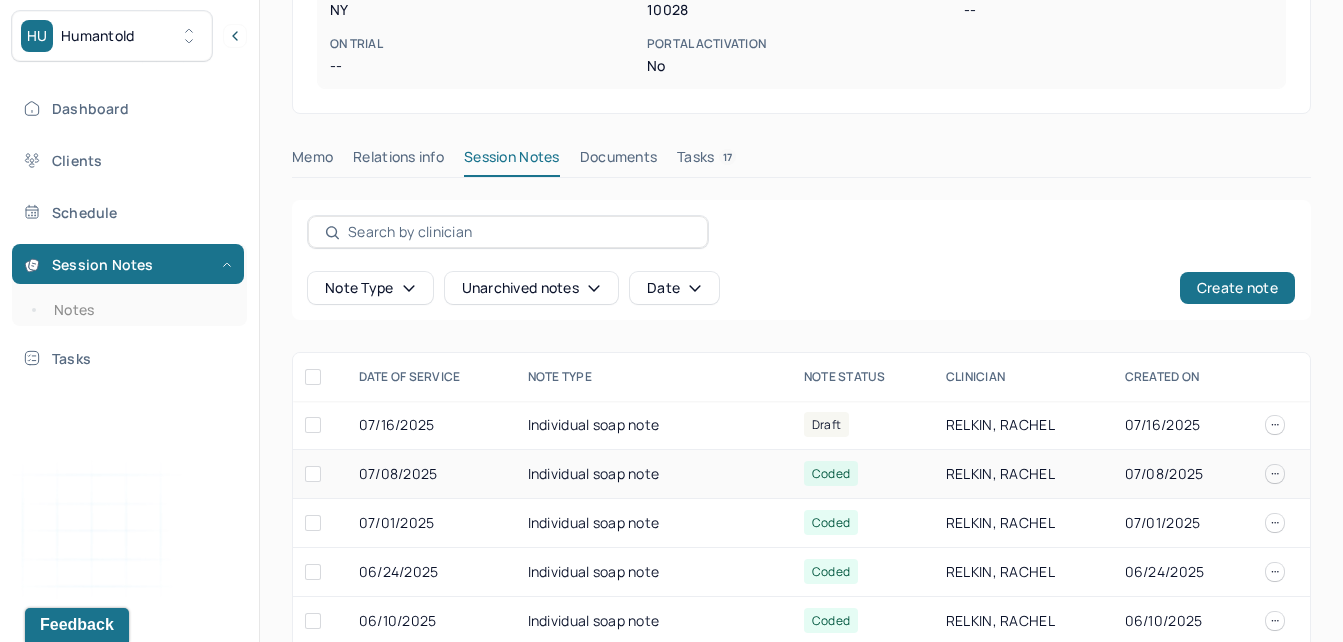 click on "Individual soap note" at bounding box center (654, 474) 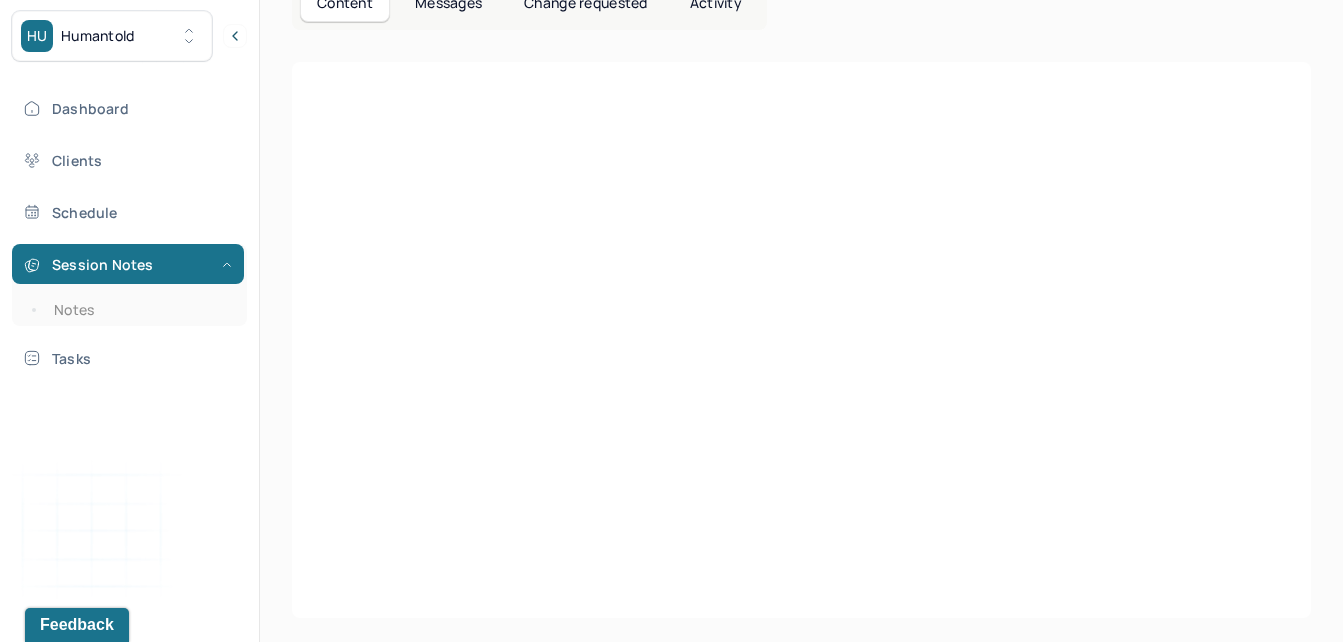 scroll, scrollTop: 571, scrollLeft: 0, axis: vertical 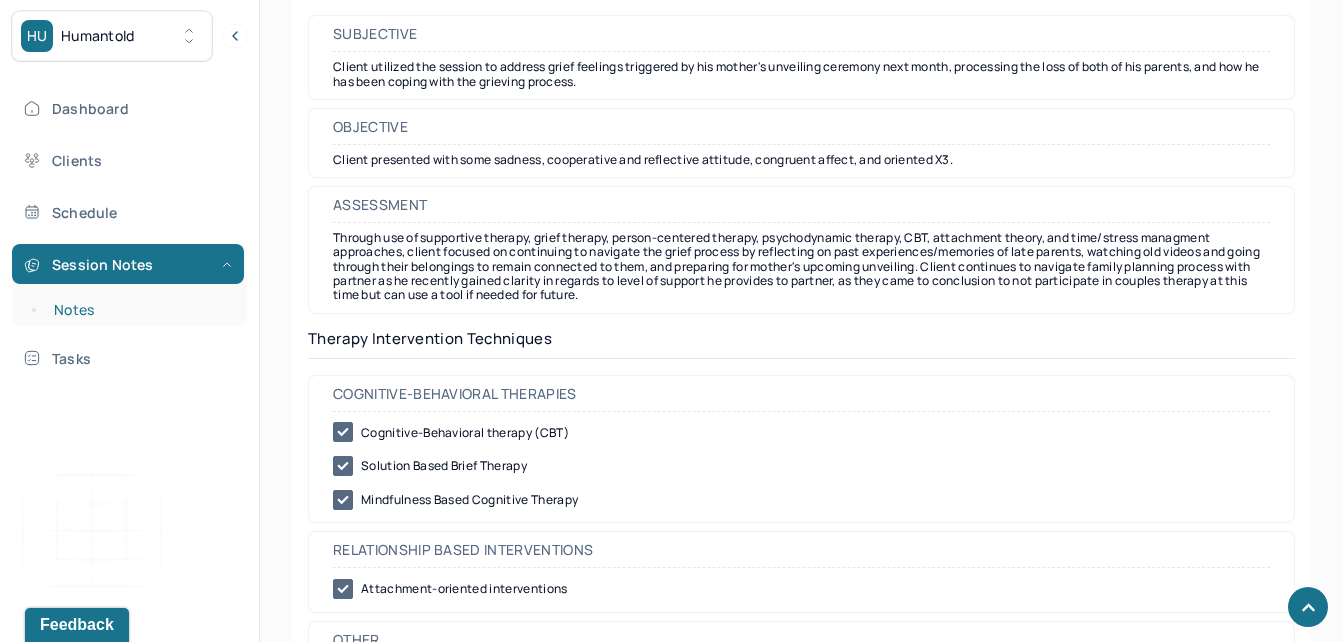 click on "Notes" at bounding box center (139, 310) 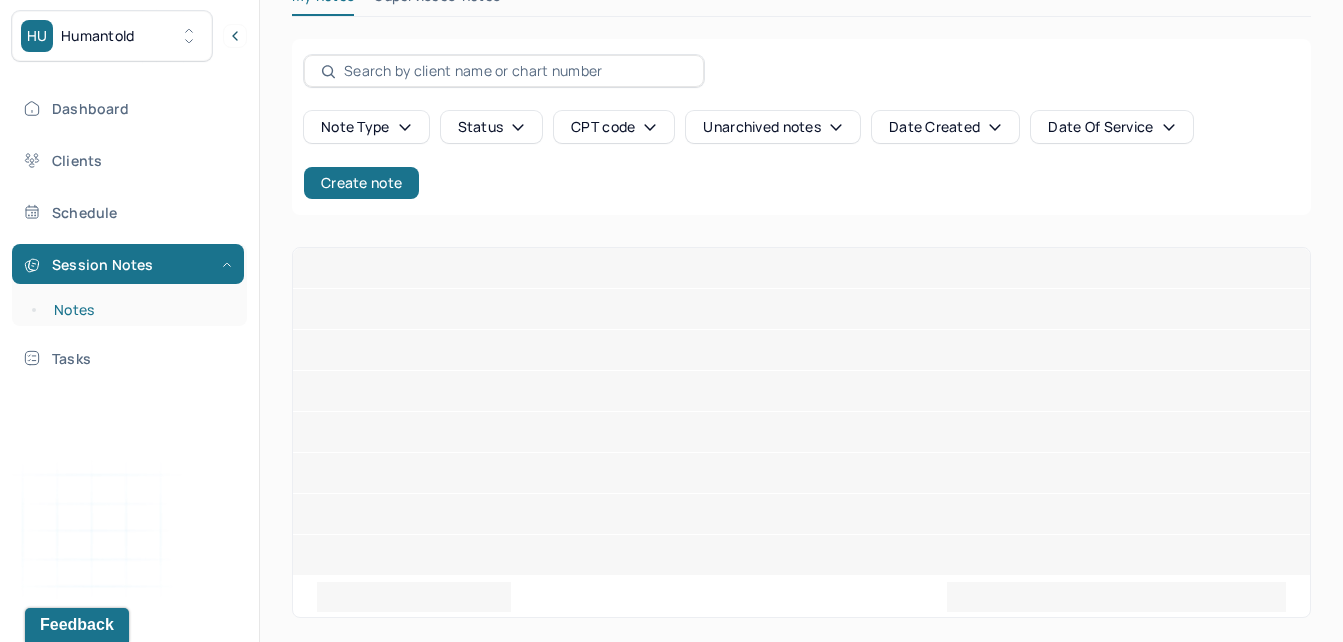 scroll, scrollTop: 0, scrollLeft: 0, axis: both 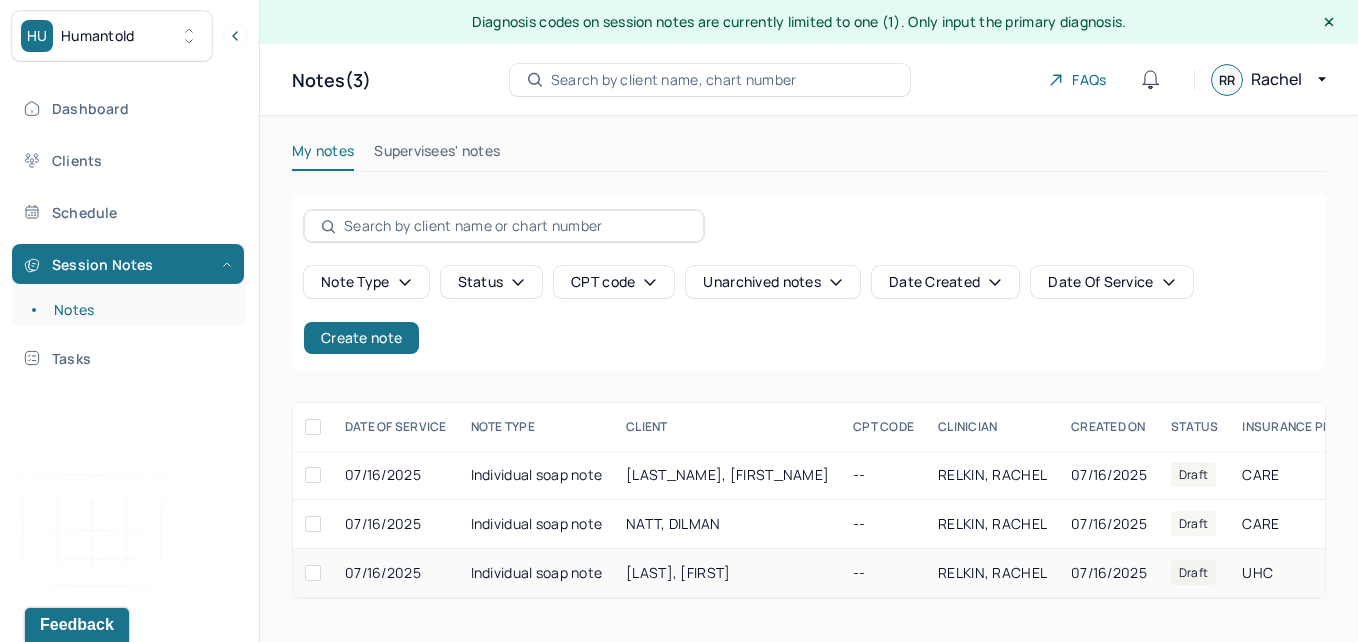 click on "[LAST], [FIRST]" at bounding box center (727, 573) 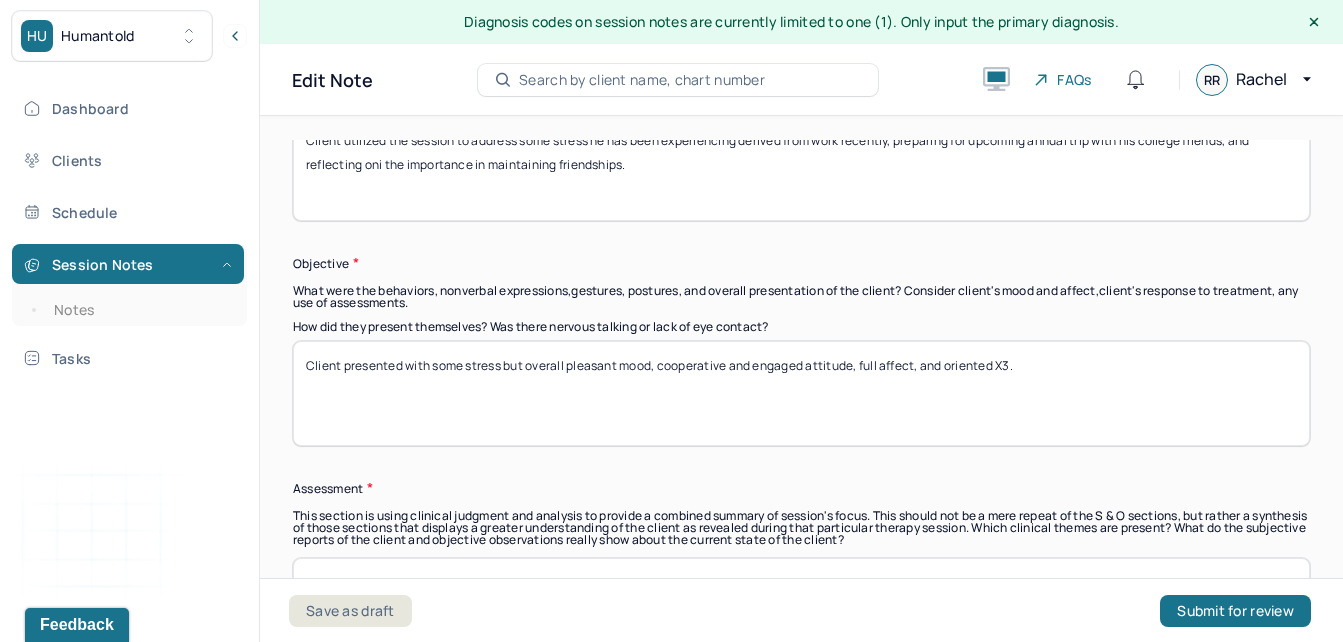 scroll, scrollTop: 1570, scrollLeft: 0, axis: vertical 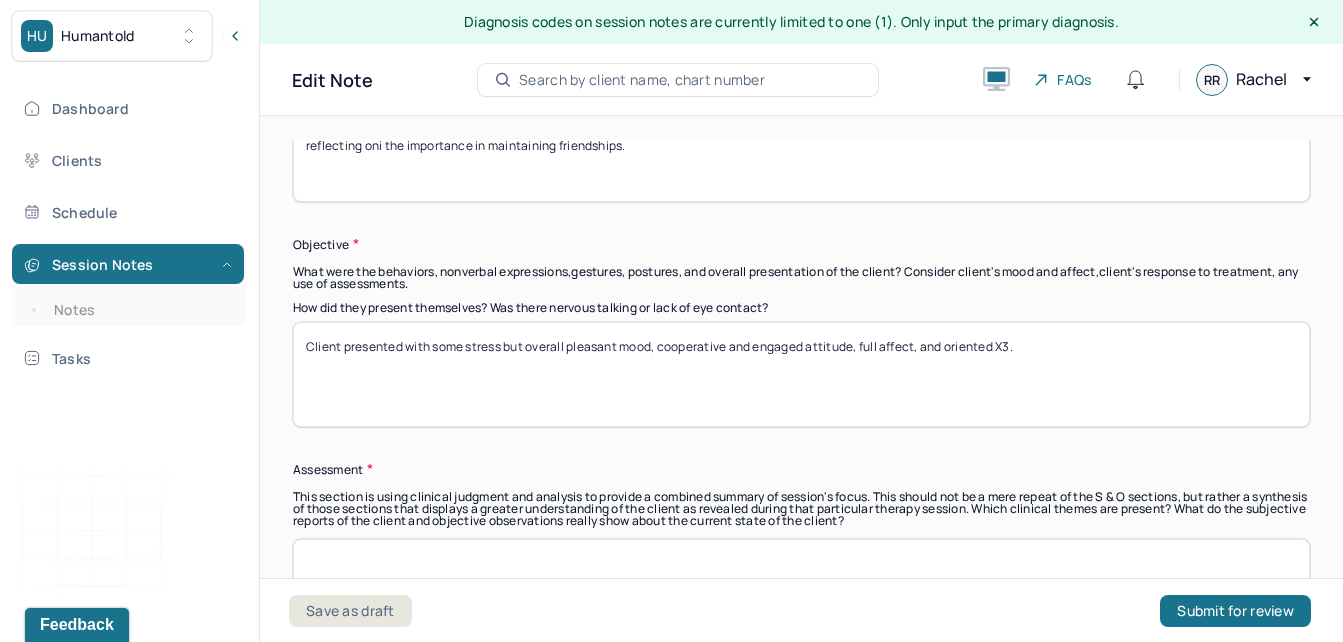 click on "Client presented with some stress but overall pleasant mood, cooperative and engaged attitude, full affect, and oriented X3." at bounding box center (801, 374) 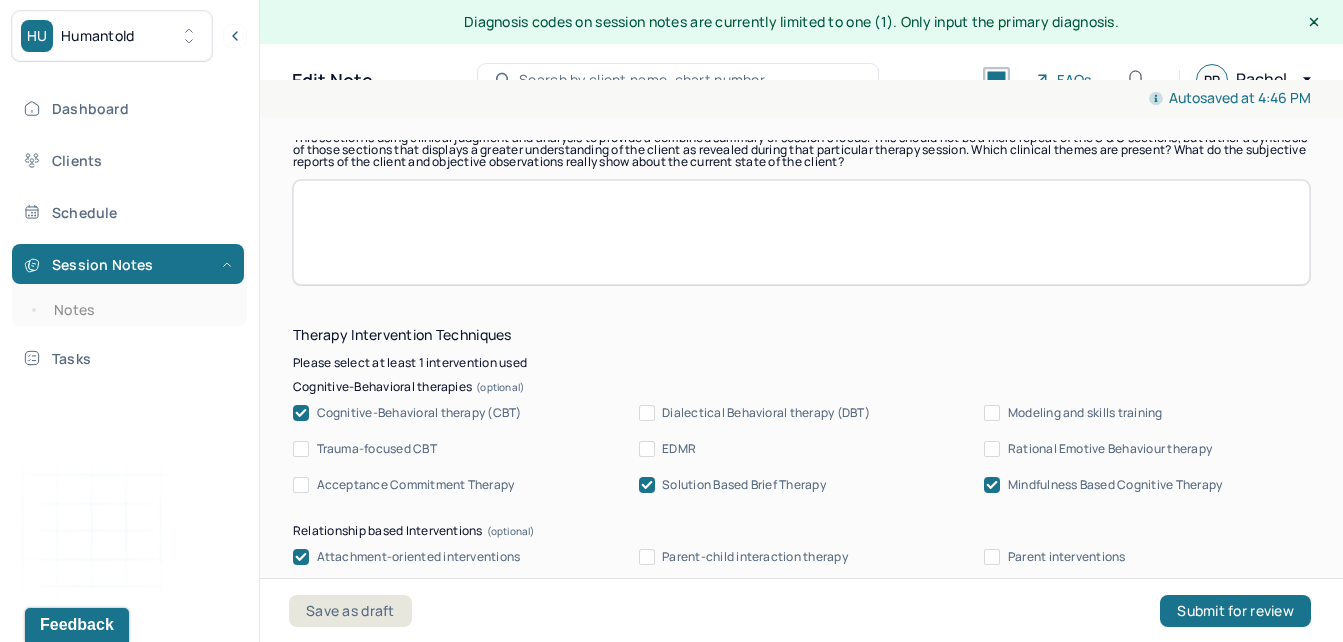 scroll, scrollTop: 1919, scrollLeft: 0, axis: vertical 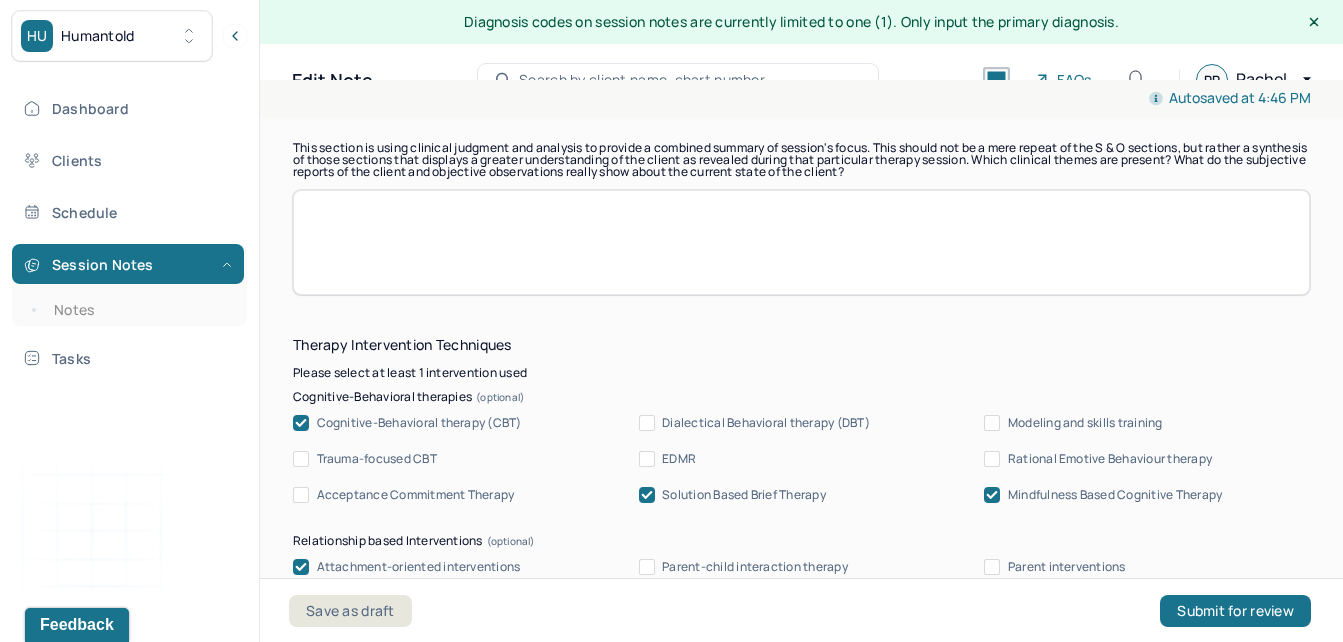 type on "Client presented with some stress but overall pleasant mood, receptive and engaged attitude, full affect, and oriented X3." 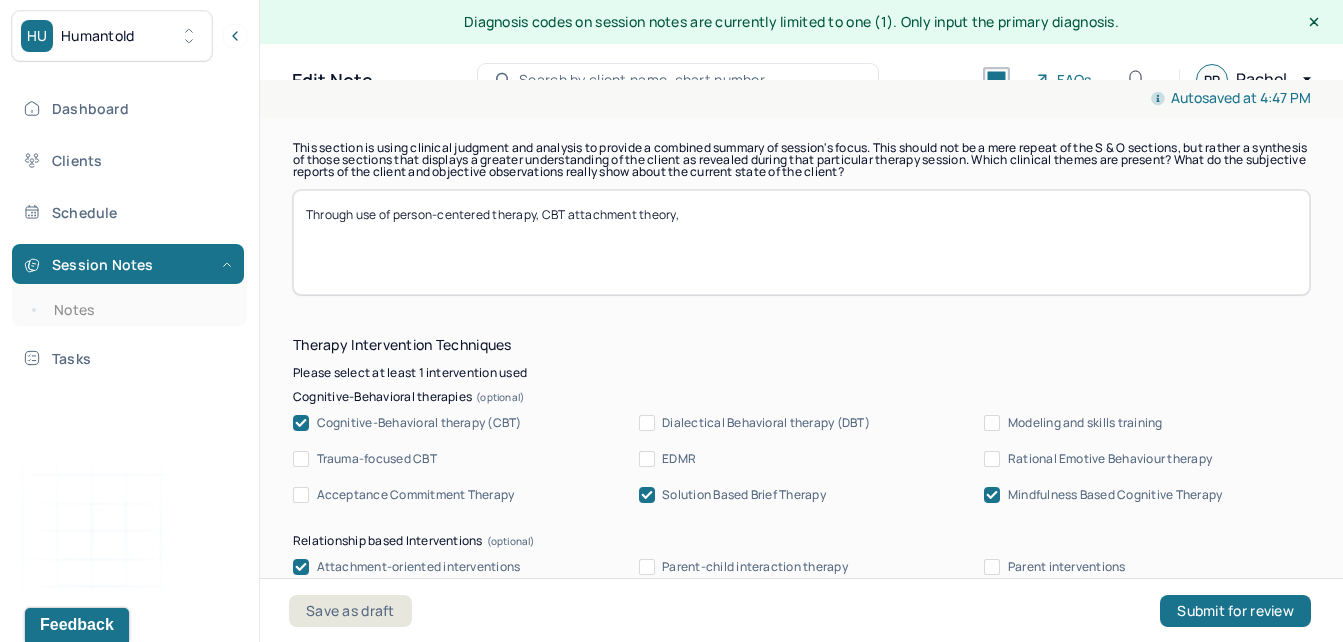 click on "Through use of person-centered therapy, CBT attachment theory," at bounding box center [801, 242] 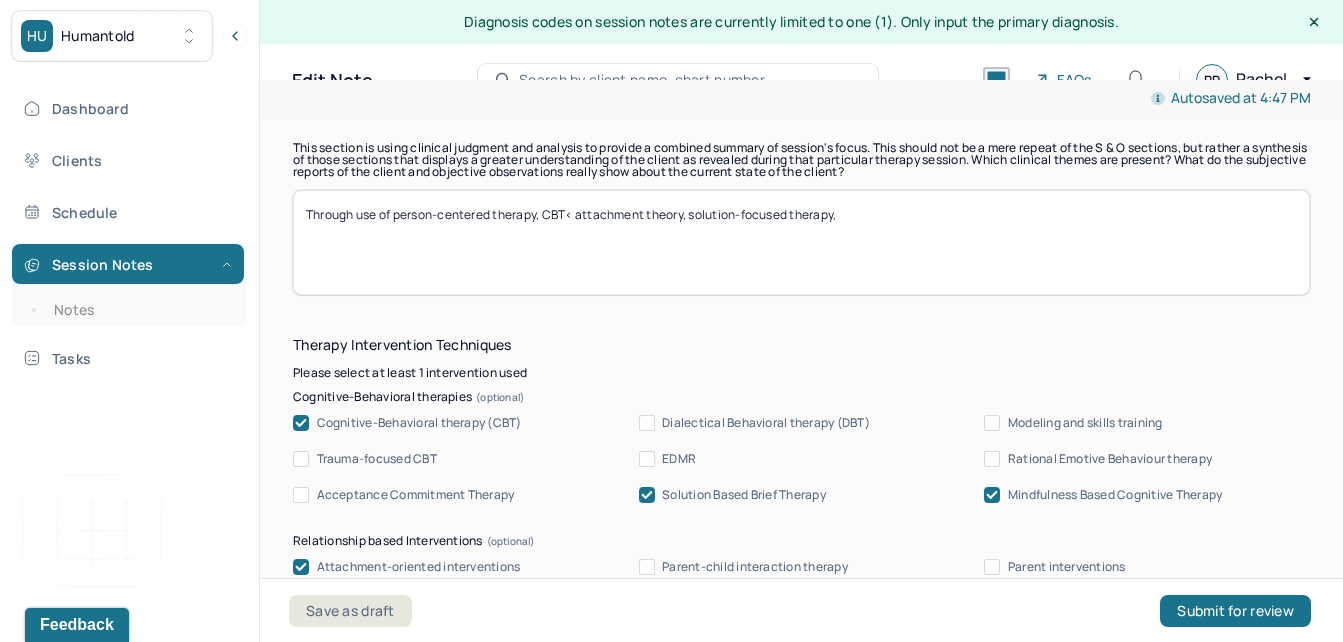 click on "Through use of person-centered therapy, CBT< attachment theory, solution-focused therapy," at bounding box center (801, 242) 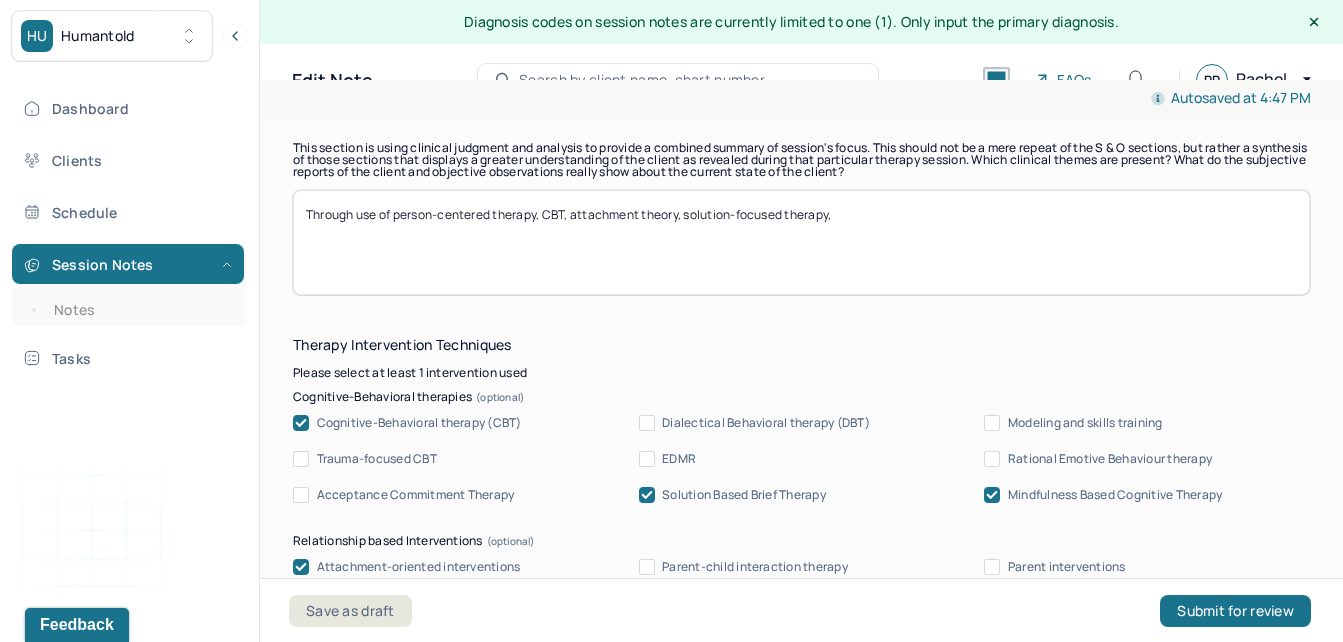 click on "Through use of person-centered therapy, CBT, attachment theory, solution-focused therapy," at bounding box center [801, 242] 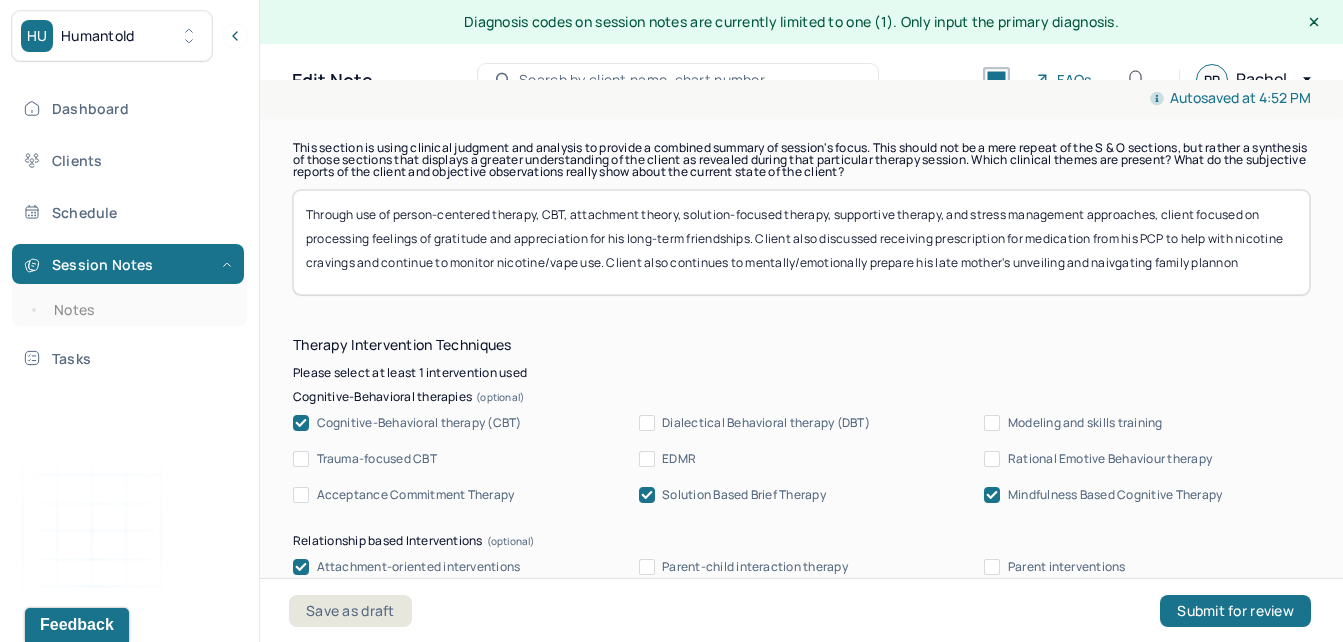 scroll, scrollTop: 1, scrollLeft: 0, axis: vertical 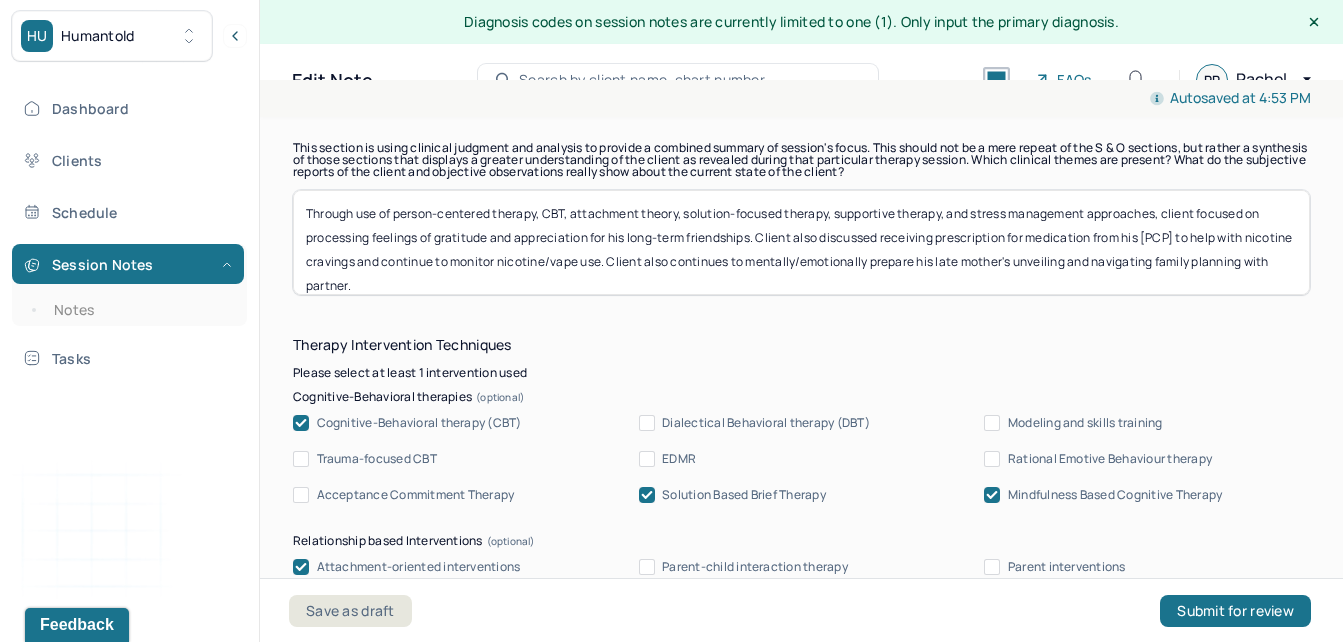 click on "Through use of person-centered therapy, CBT, attachment theory, solution-focused therapy, supportive therapy, and stress management approaches, client focused on processing feelings of gratitude and appreciation for his long-term friendships. Client also discussed receiving prescription for medication from his [PCP] to help with nicotine cravings and continue to monitor nicotine/vape use. Client also continues to mentally/emotionally prepare his late mother's unveiling and navigating family planning with partner." at bounding box center [801, 242] 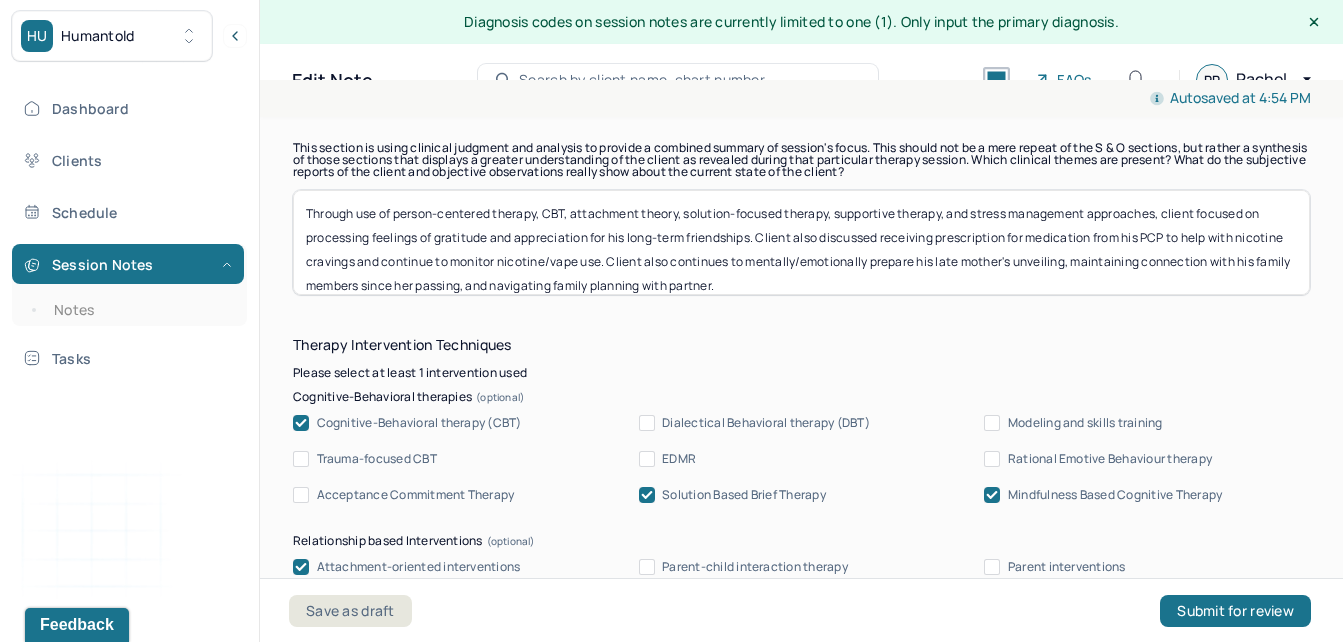 click on "Through use of person-centered therapy, CBT, attachment theory, solution-focused therapy, supportive therapy, and stress management approaches, client focused on processing feelings of gratitude and appreciation for his long-term friendships. Client also discussed receiving prescription for medication from his PCP to help with nicotine cravings and continue to monitor nicotine/vape use. Client also continues to mentally/emotionally prepare his late mother's unveiling, maintaining connection with his family members since her passing, and navigating family planning with partner." at bounding box center (801, 242) 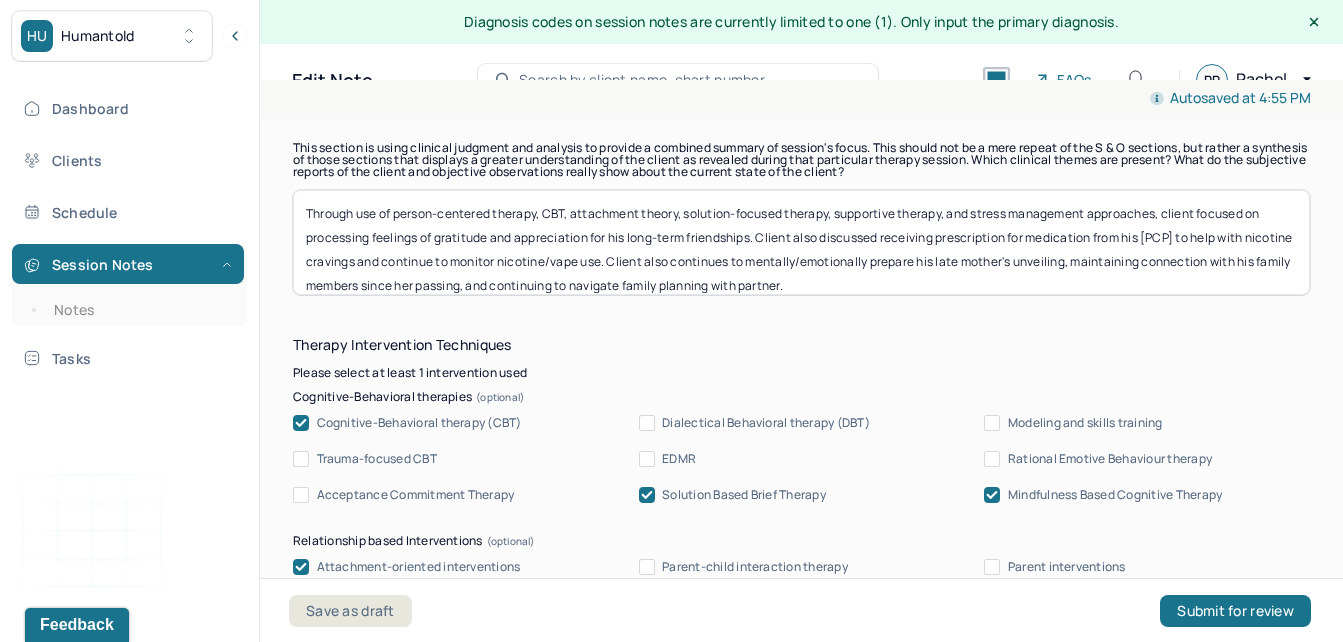 click on "Through use of person-centered therapy, CBT, attachment theory, solution-focused therapy, supportive therapy, and stress management approaches, client focused on processing feelings of gratitude and appreciation for his long-term friendships. Client also discussed receiving prescription for medication from his [PCP] to help with nicotine cravings and continue to monitor nicotine/vape use. Client also continues to mentally/emotionally prepare his late mother's unveiling, maintaining connection with his family members since her passing, and continuing to navigate family planning with partner." at bounding box center [801, 242] 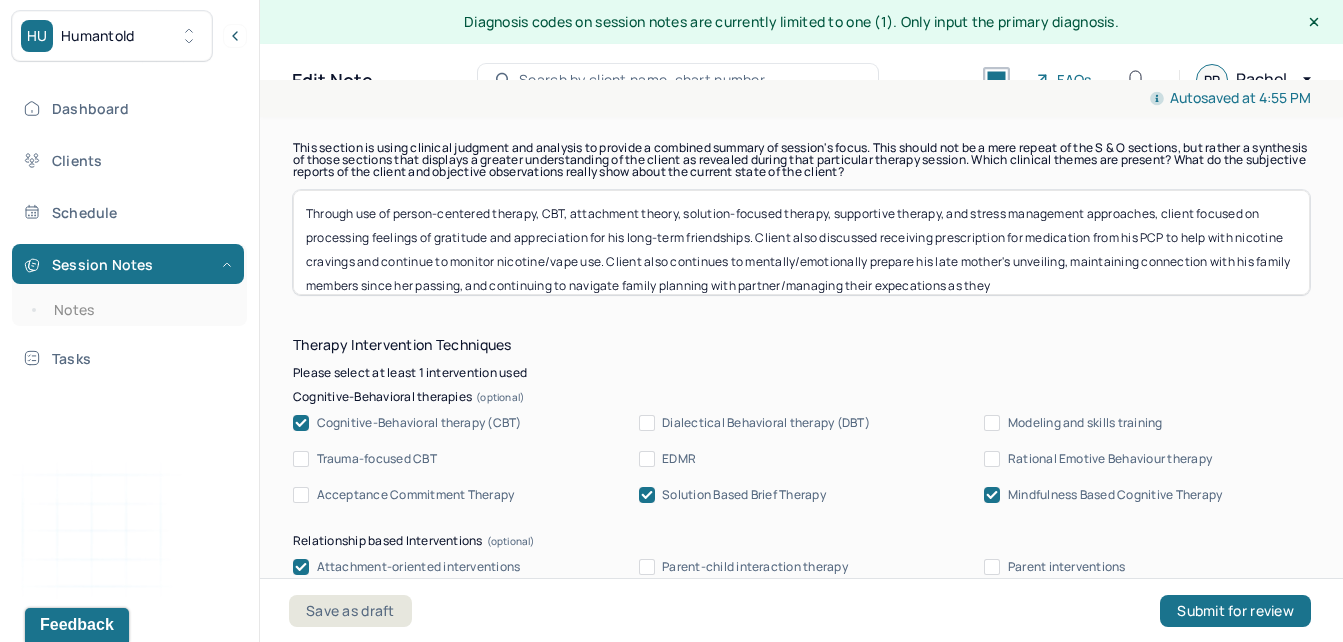 click on "Through use of person-centered therapy, CBT, attachment theory, solution-focused therapy, supportive therapy, and stress management approaches, client focused on processing feelings of gratitude and appreciation for his long-term friendships. Client also discussed receiving prescription for medication from his PCP to help with nicotine cravings and continue to monitor nicotine/vape use. Client also continues to mentally/emotionally prepare his late mother's unveiling, maintaining connection with his family members since her passing, and continuing to navigate family planning with partner/managing their expecations as they" at bounding box center (801, 242) 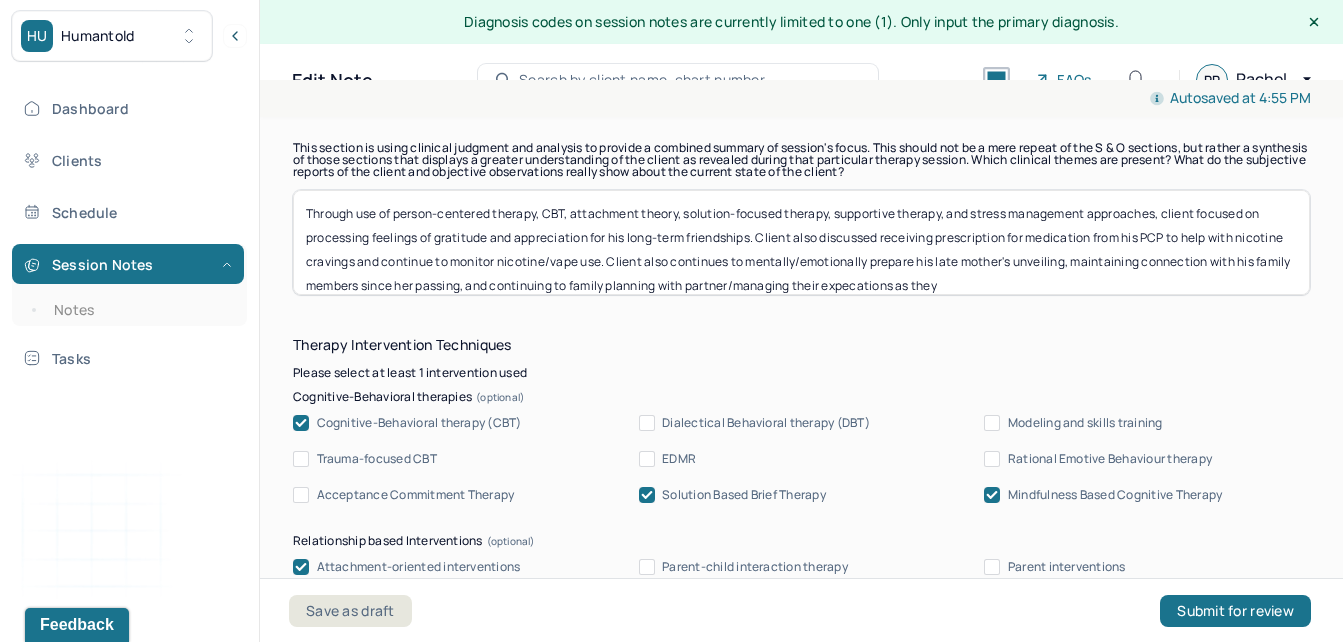 click on "Through use of person-centered therapy, CBT, attachment theory, solution-focused therapy, supportive therapy, and stress management approaches, client focused on processing feelings of gratitude and appreciation for his long-term friendships. Client also discussed receiving prescription for medication from his PCP to help with nicotine cravings and continue to monitor nicotine/vape use. Client also continues to mentally/emotionally prepare his late mother's unveiling, maintaining connection with his family members since her passing, and continuing to family planning with partner/managing their expecations as they" at bounding box center [801, 242] 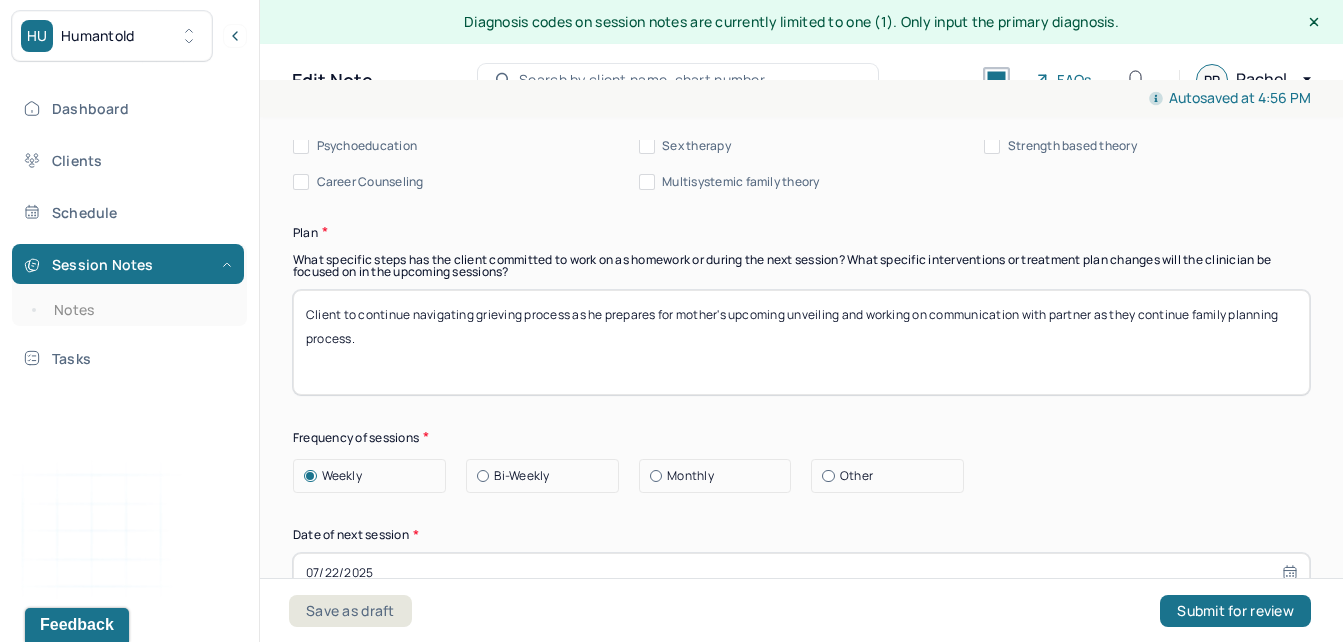 scroll, scrollTop: 2491, scrollLeft: 0, axis: vertical 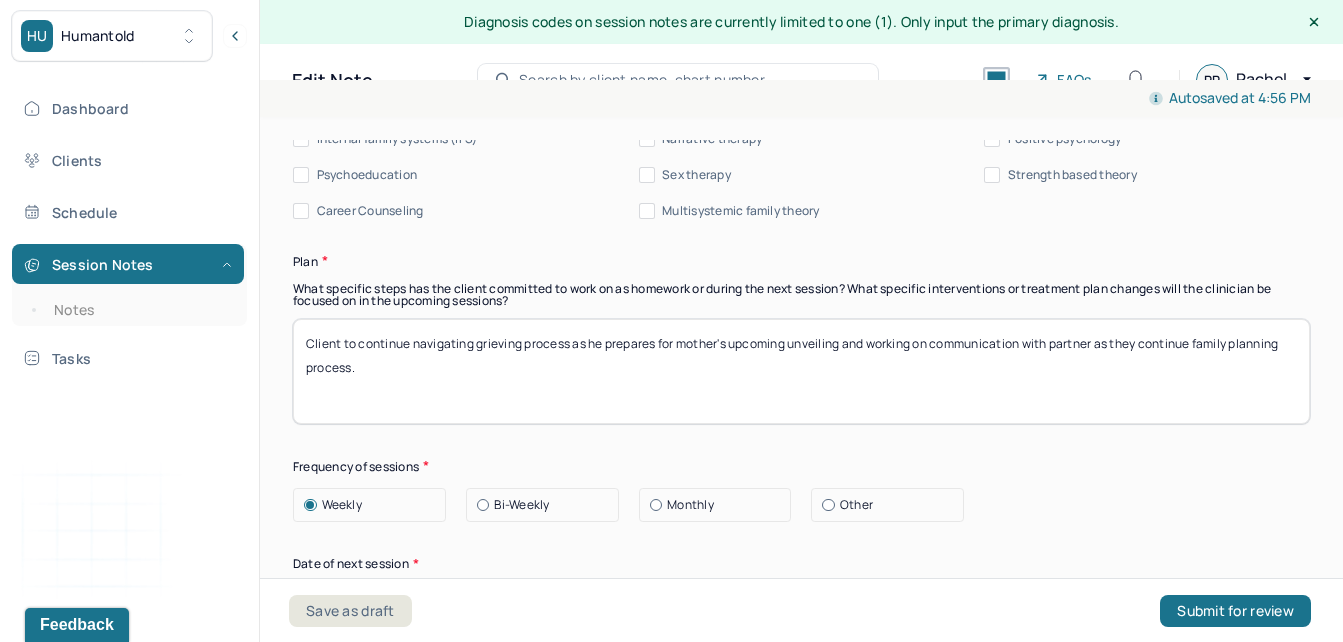 type on "Through use of person-centered therapy, CBT, attachment theory, solution-focused therapy, supportive therapy, and stress management approaches, client focused on processing feelings of gratitude and appreciation for his long-term friendships. Client also discussed receiving prescription for medication from his PCP to help with nicotine cravings and continue to monitor nicotine/vape use. Client also continues to mentally/emotionally prepare his late mother's unveiling, maintaining connection with his family members since her passing, and continuing to family planning with partner/managing their expectations as they continue e the process." 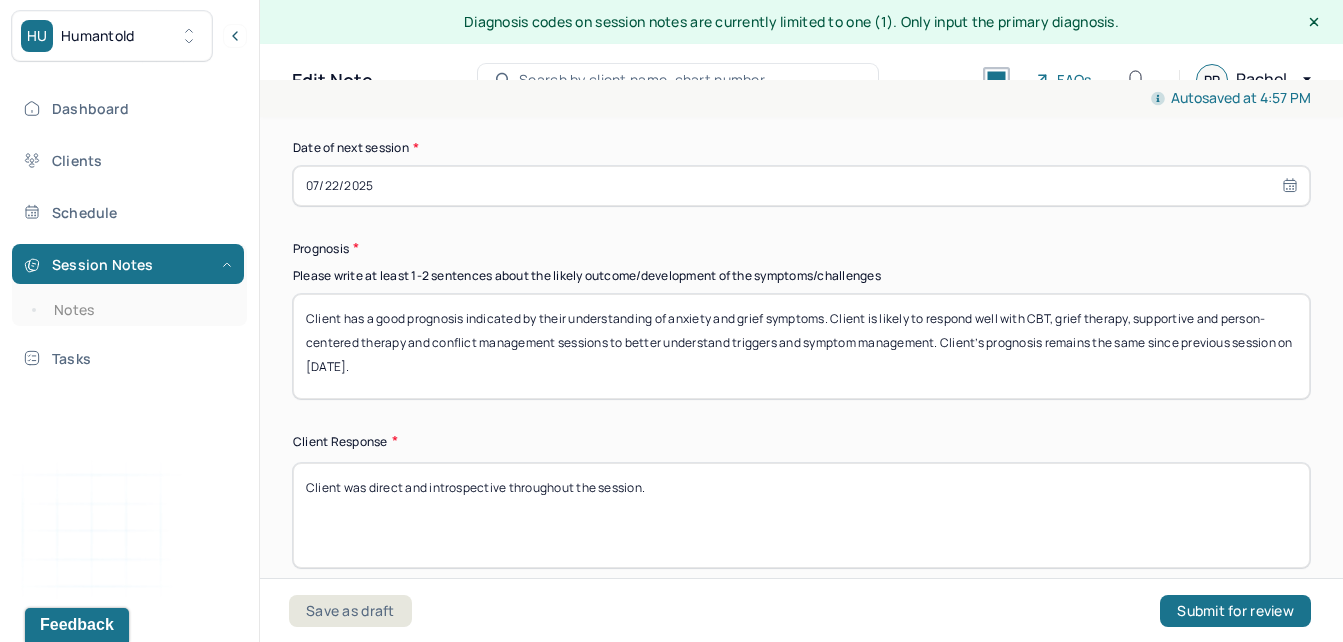 scroll, scrollTop: 2917, scrollLeft: 0, axis: vertical 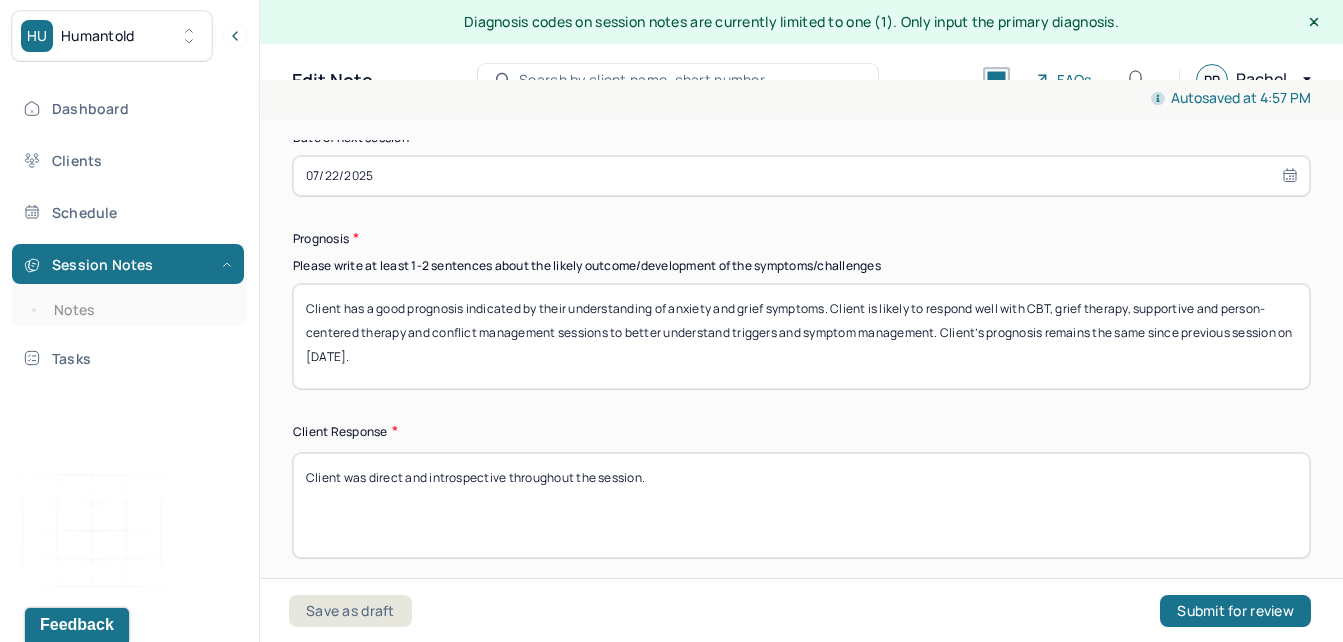 drag, startPoint x: 508, startPoint y: 480, endPoint x: 368, endPoint y: 494, distance: 140.69826 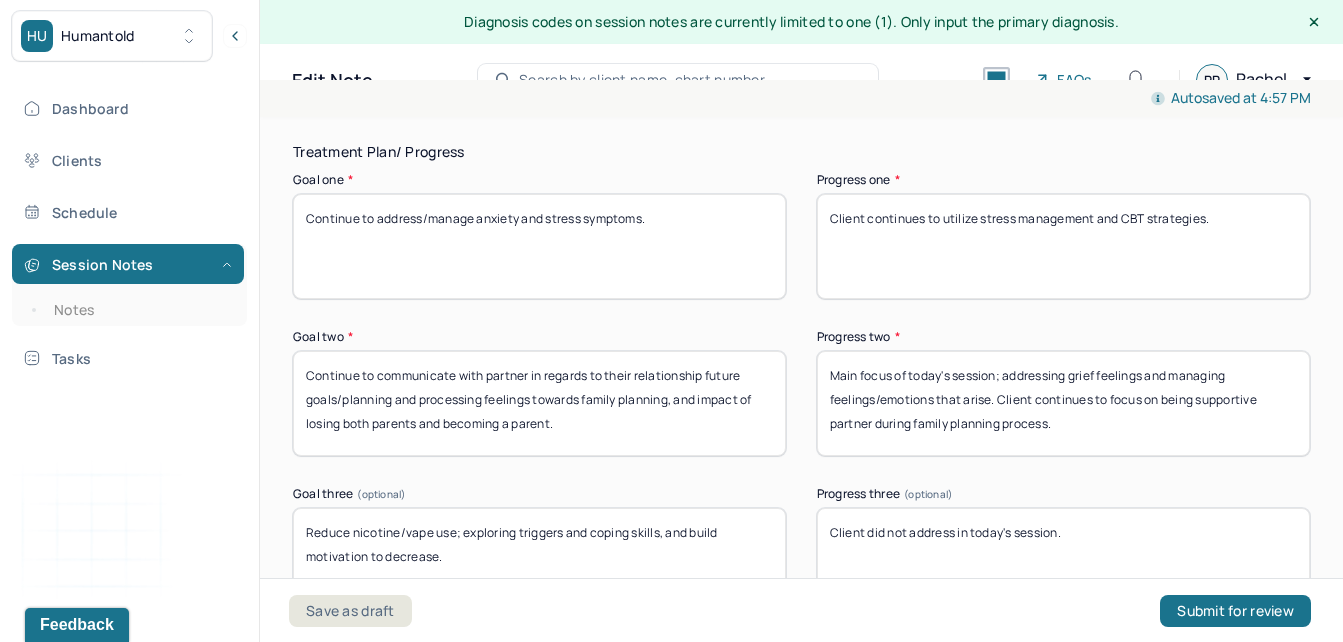 scroll, scrollTop: 3431, scrollLeft: 0, axis: vertical 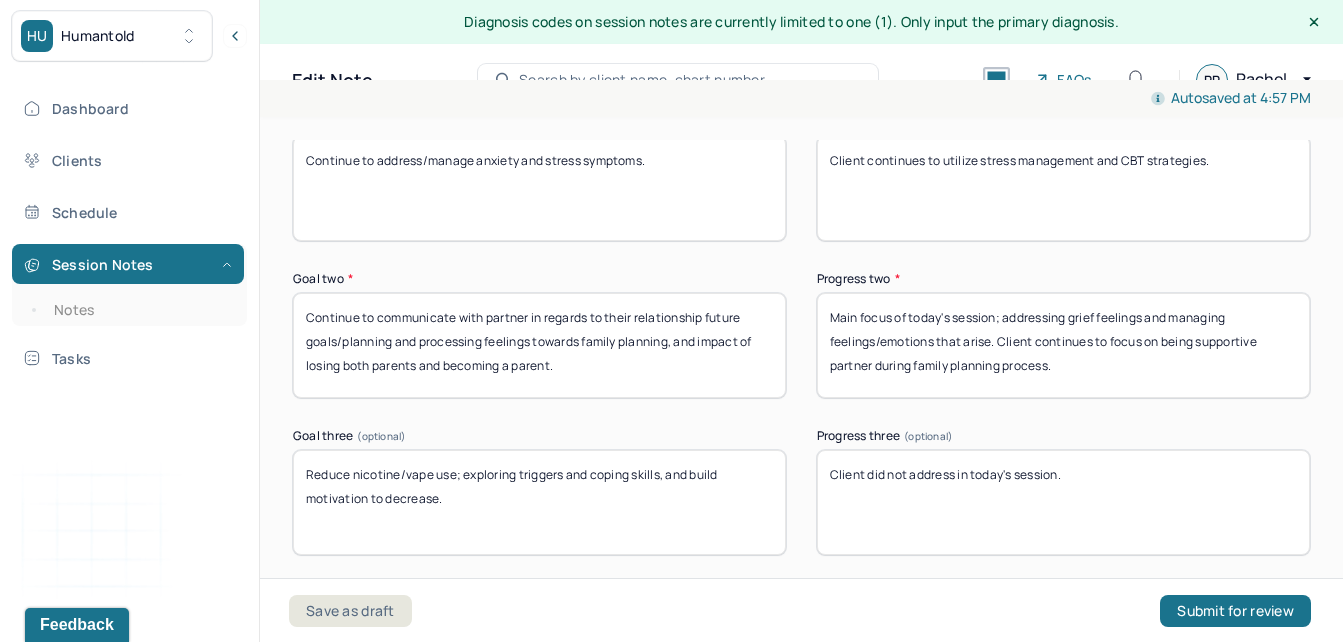 type on "Client was present and reflective throughout the session." 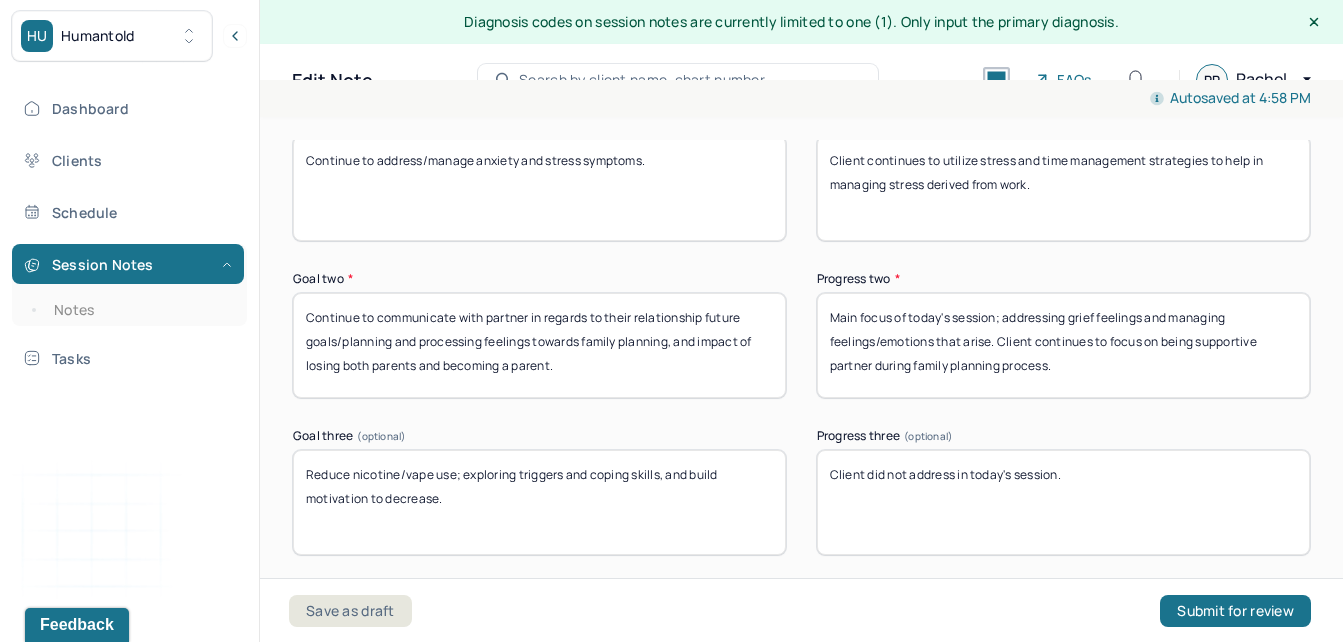 type on "Client continues to utilize stress and time management strategies to help in managing stress derived from work." 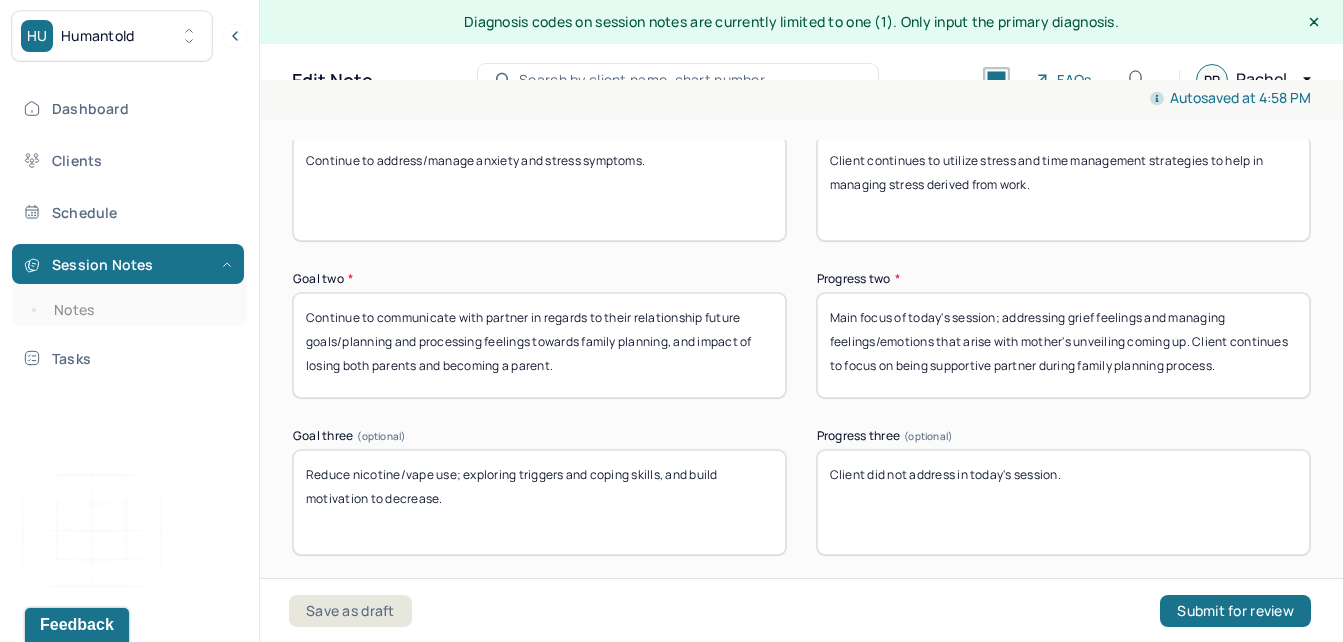 type on "Main focus of today's session; addressing grief feelings and managing feelings/emotions that arise with mother's unveiling coming up. Client continues to focus on being supportive partner during family planning process." 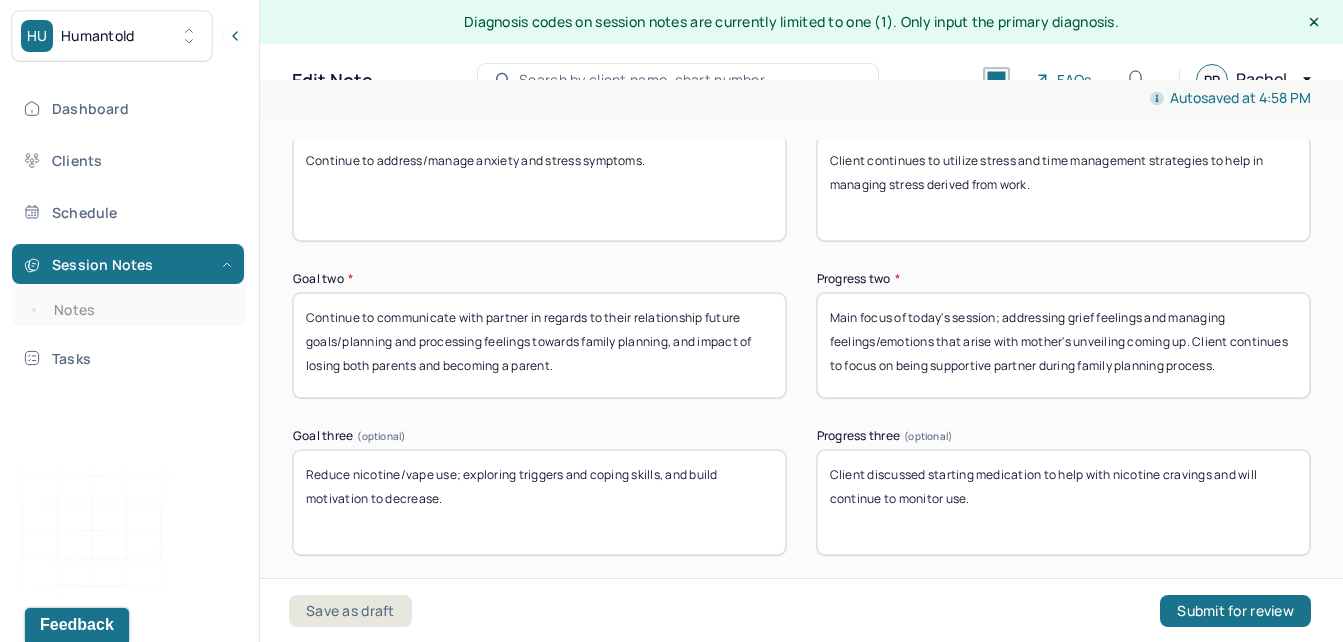 scroll, scrollTop: 4022, scrollLeft: 0, axis: vertical 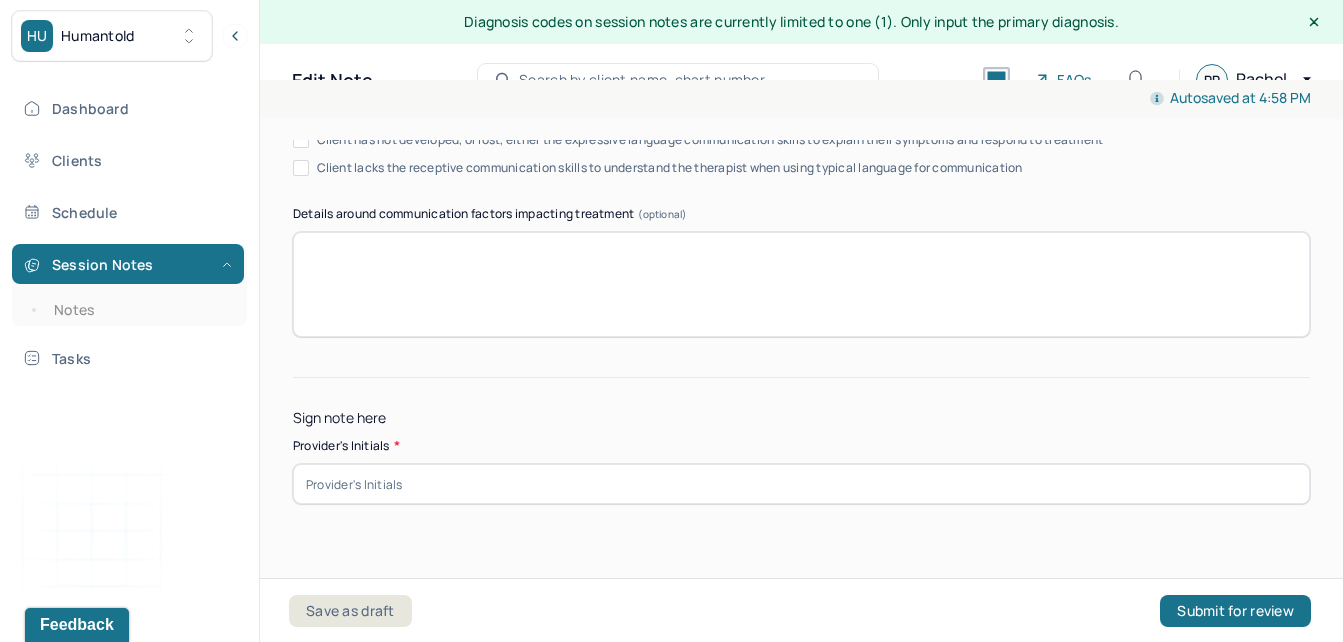 type on "Client discussed starting medication to help with nicotine cravings and will continue to monitor use." 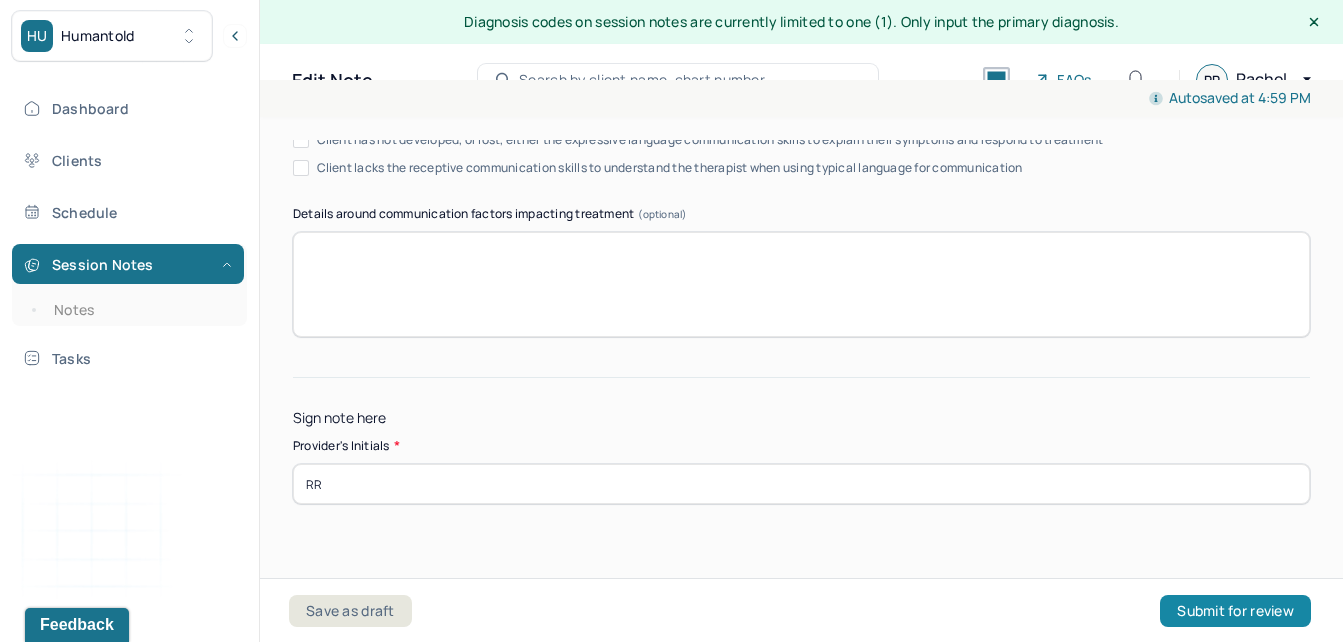 type on "RR" 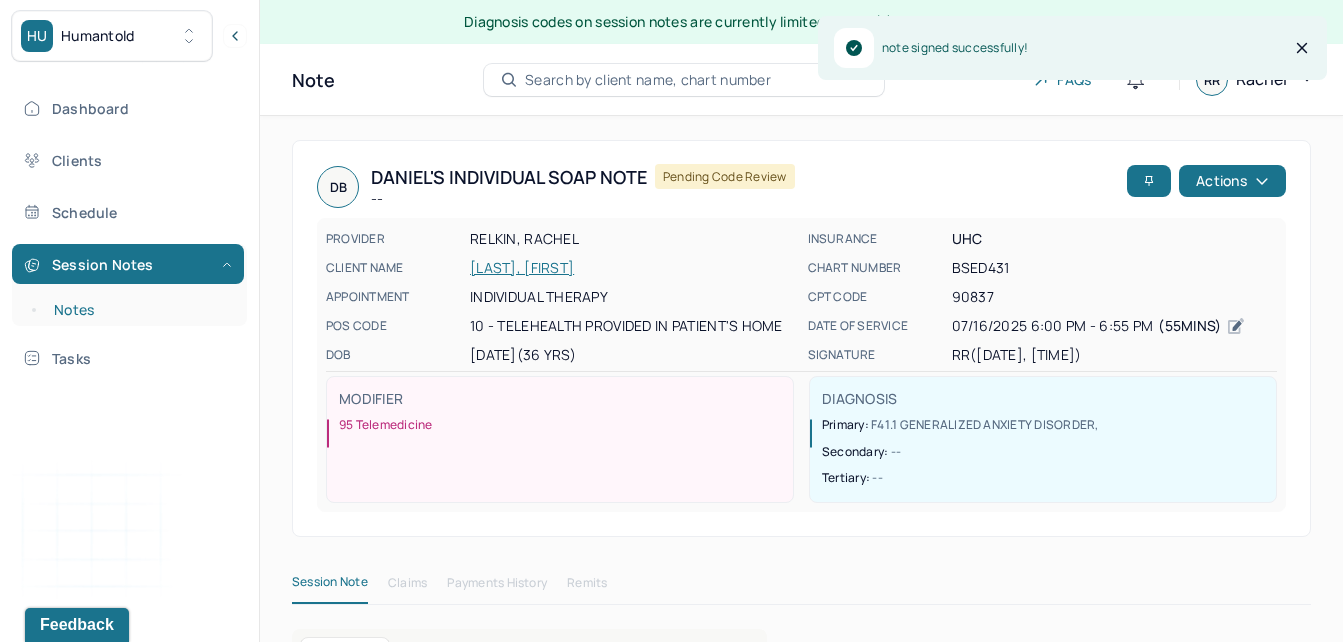 click on "Notes" at bounding box center [139, 310] 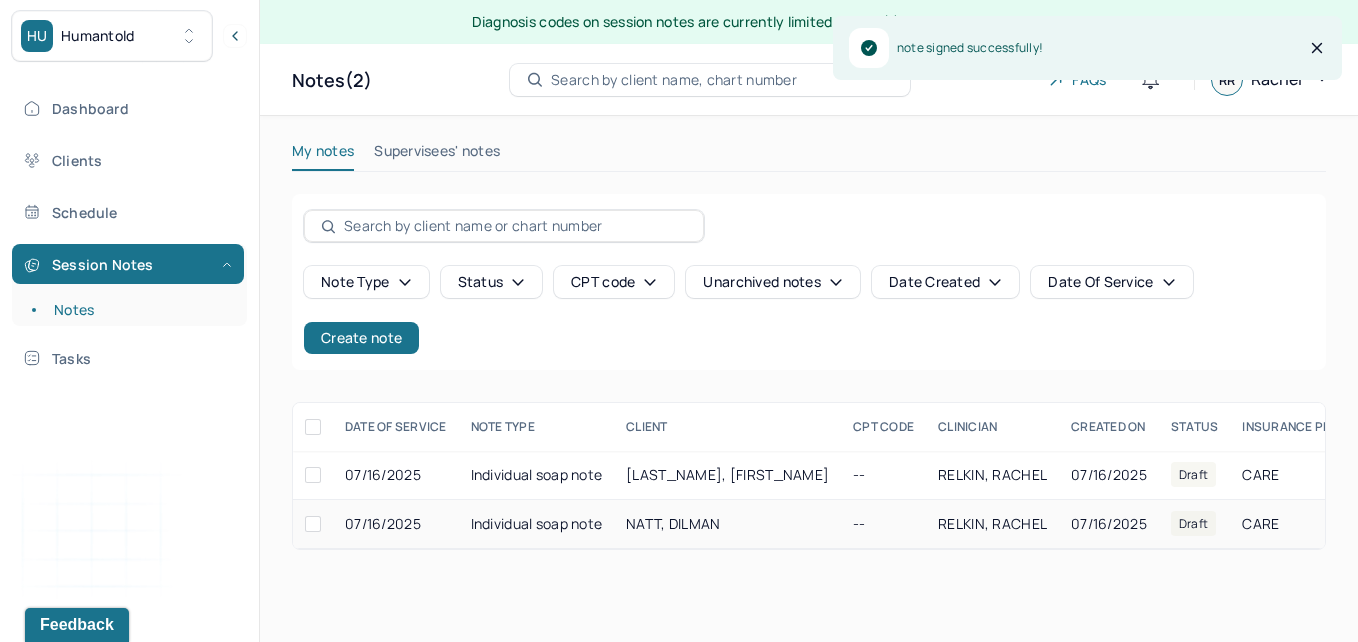 click on "NATT, DILMAN" at bounding box center (727, 524) 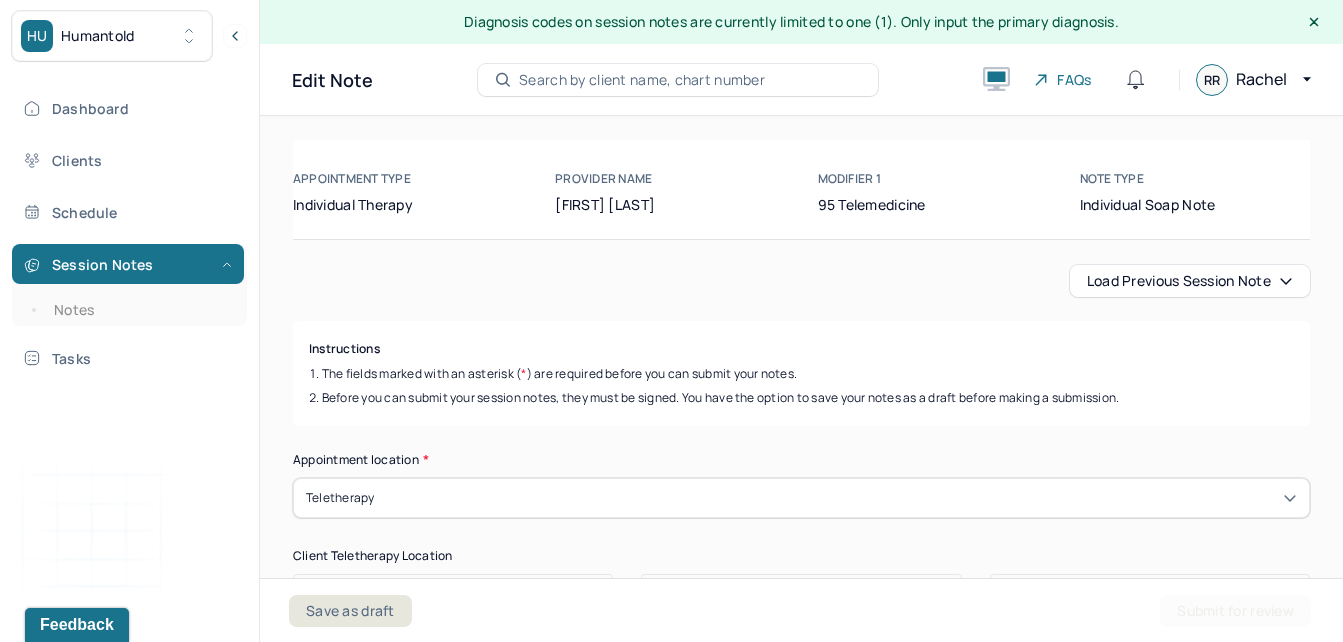 scroll, scrollTop: 145, scrollLeft: 0, axis: vertical 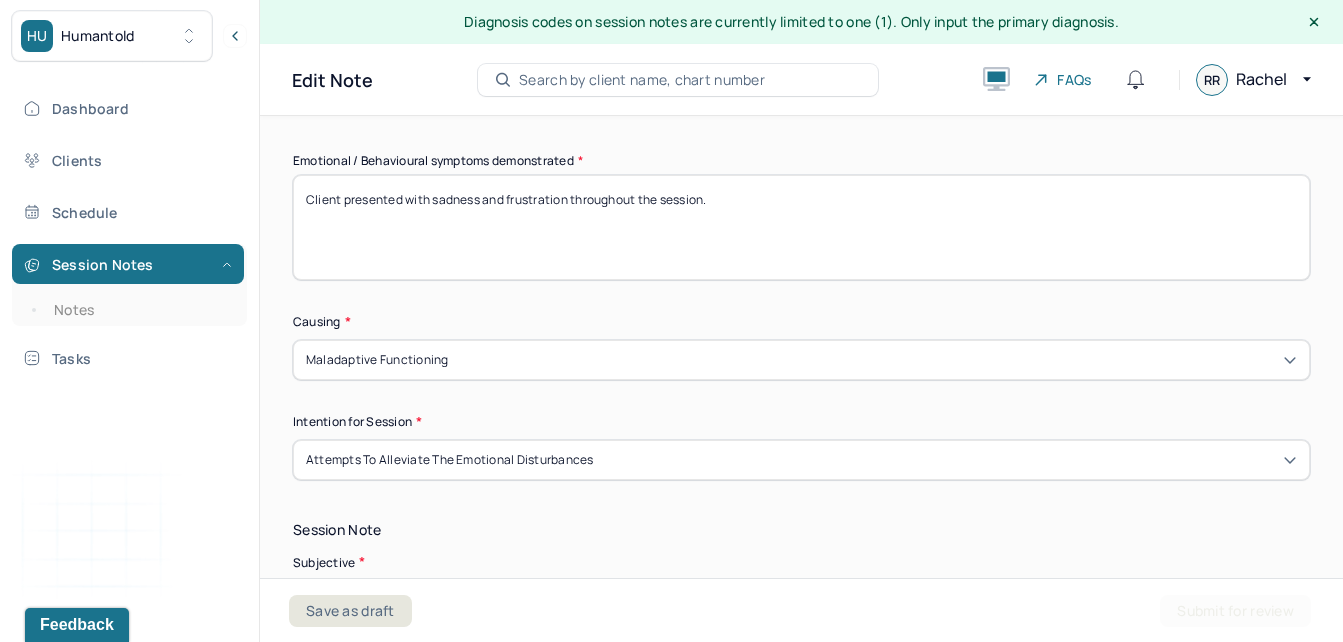 drag, startPoint x: 571, startPoint y: 206, endPoint x: 438, endPoint y: 217, distance: 133.45412 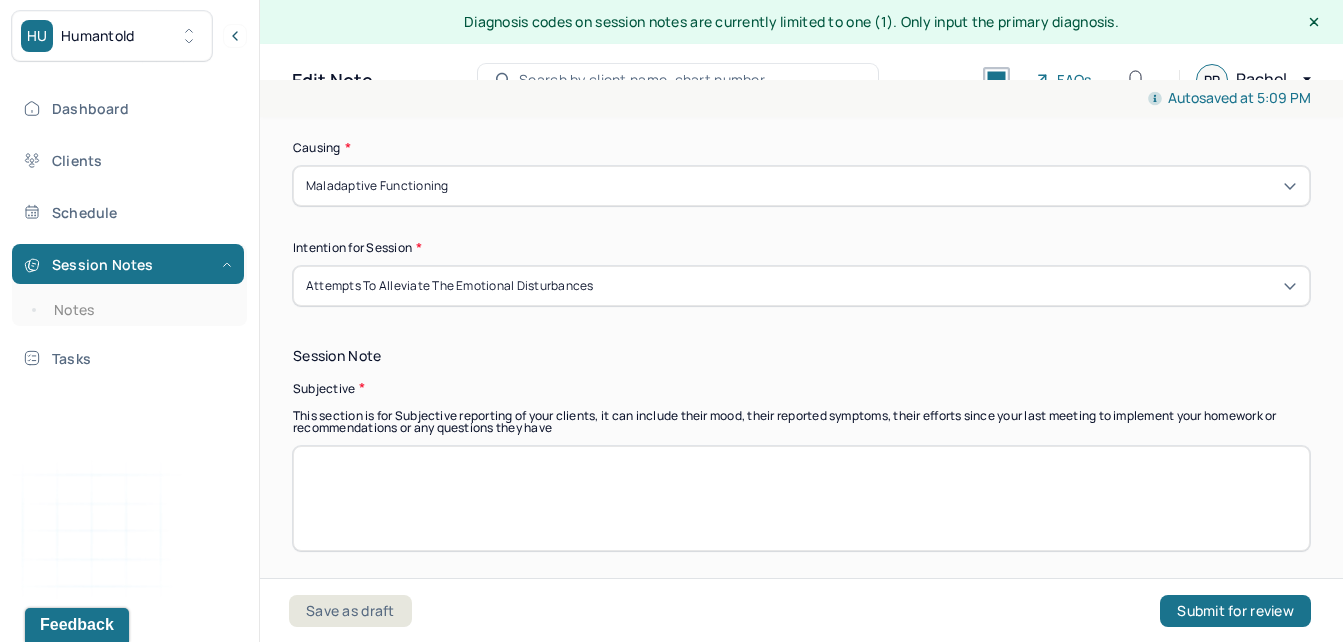 scroll, scrollTop: 1328, scrollLeft: 0, axis: vertical 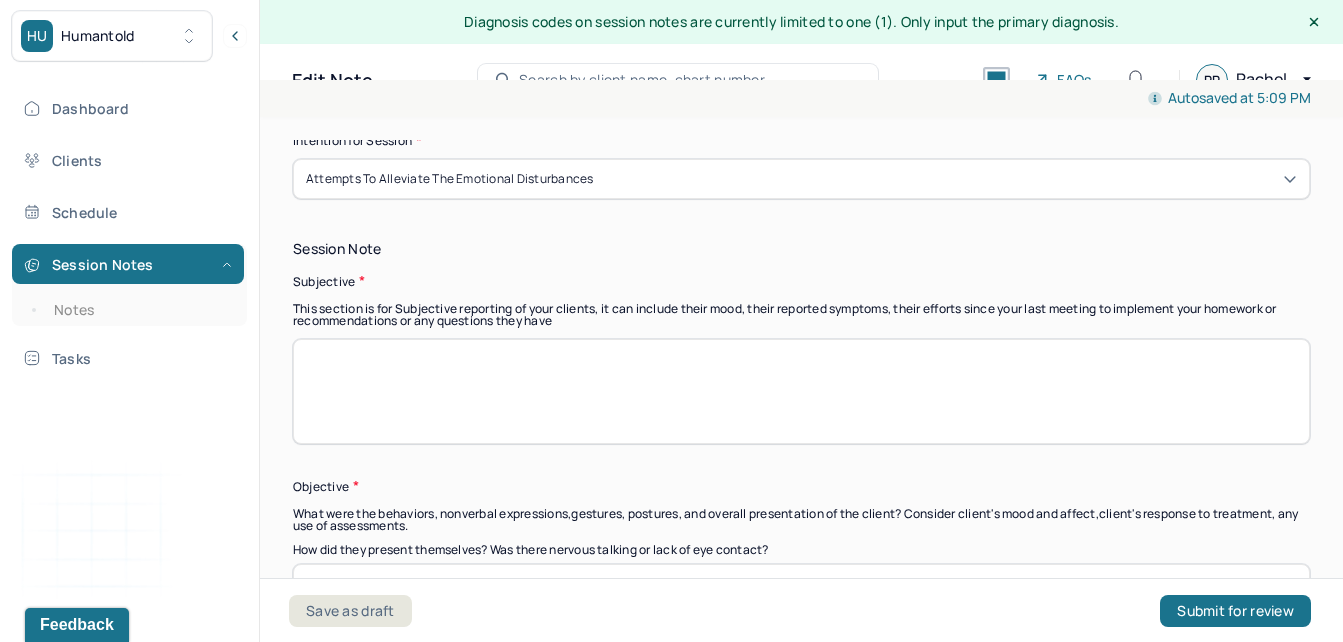 type on "Client presented with stress throughout the session." 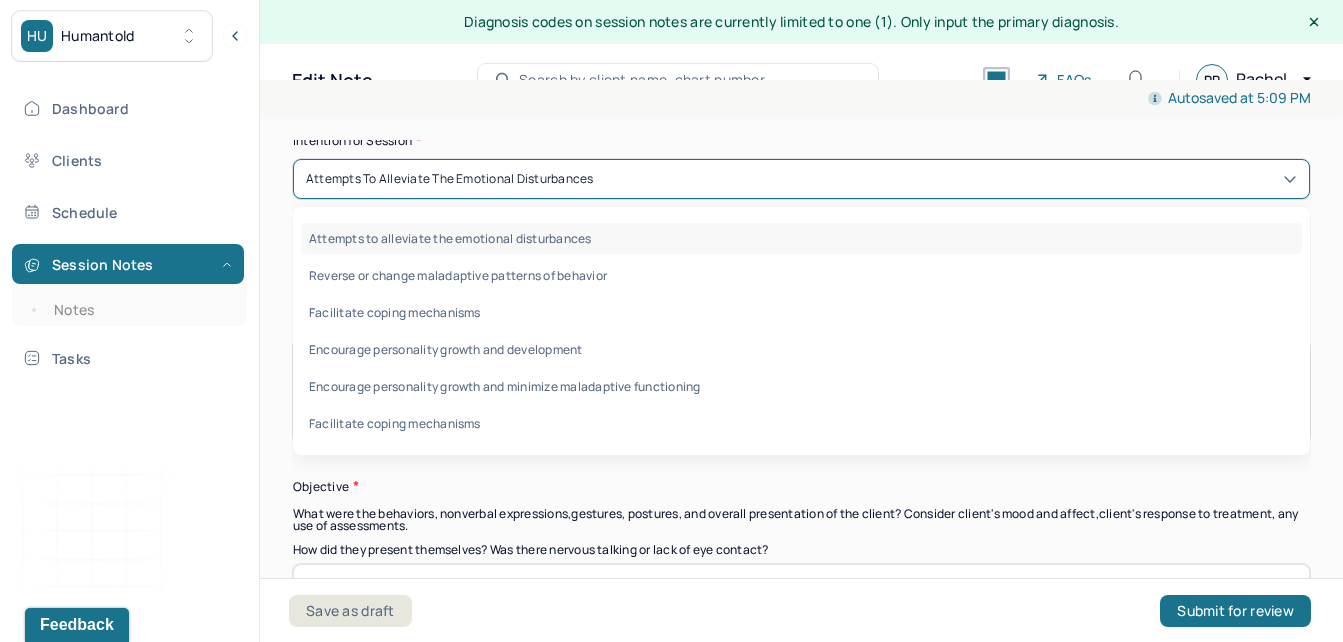 click on "Attempts to alleviate the emotional disturbances" at bounding box center [801, 179] 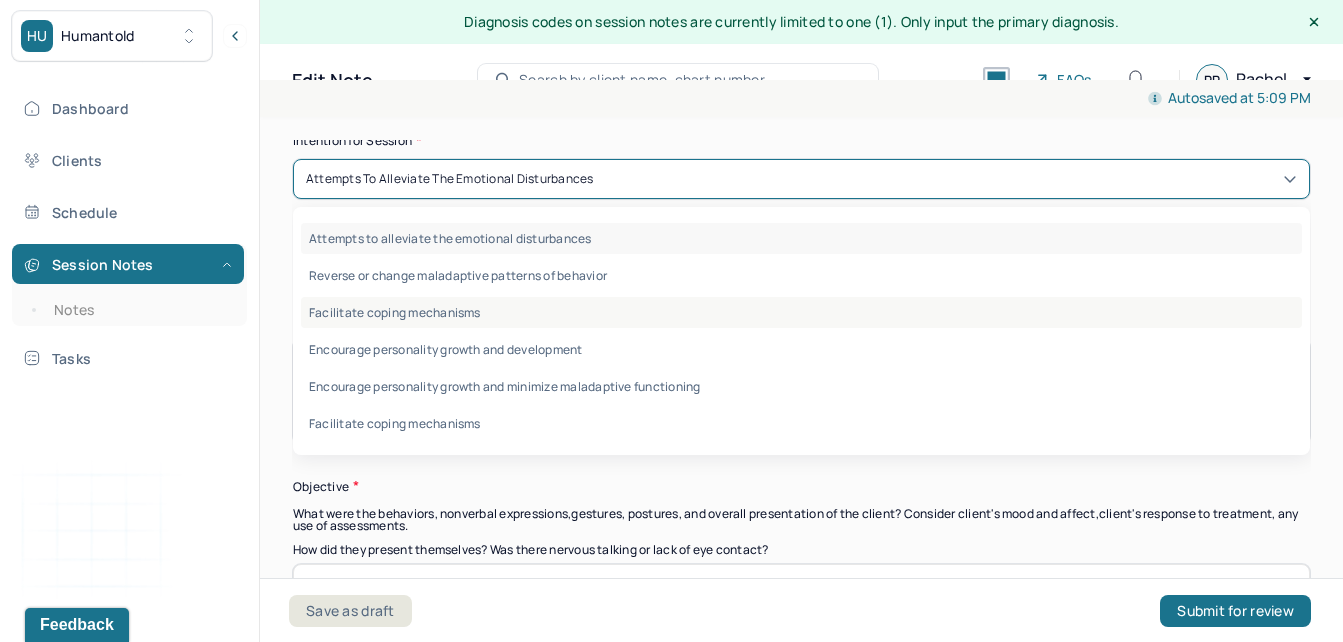 click on "Facilitate coping mechanisms" at bounding box center (801, 312) 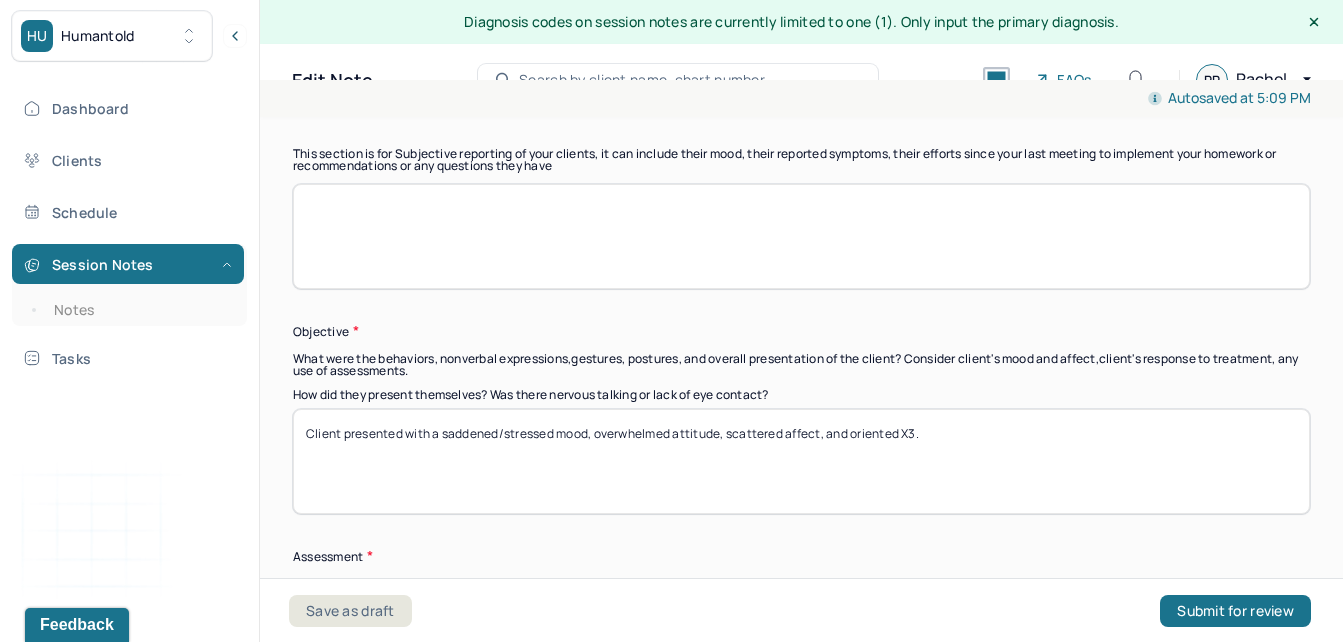 scroll, scrollTop: 1493, scrollLeft: 0, axis: vertical 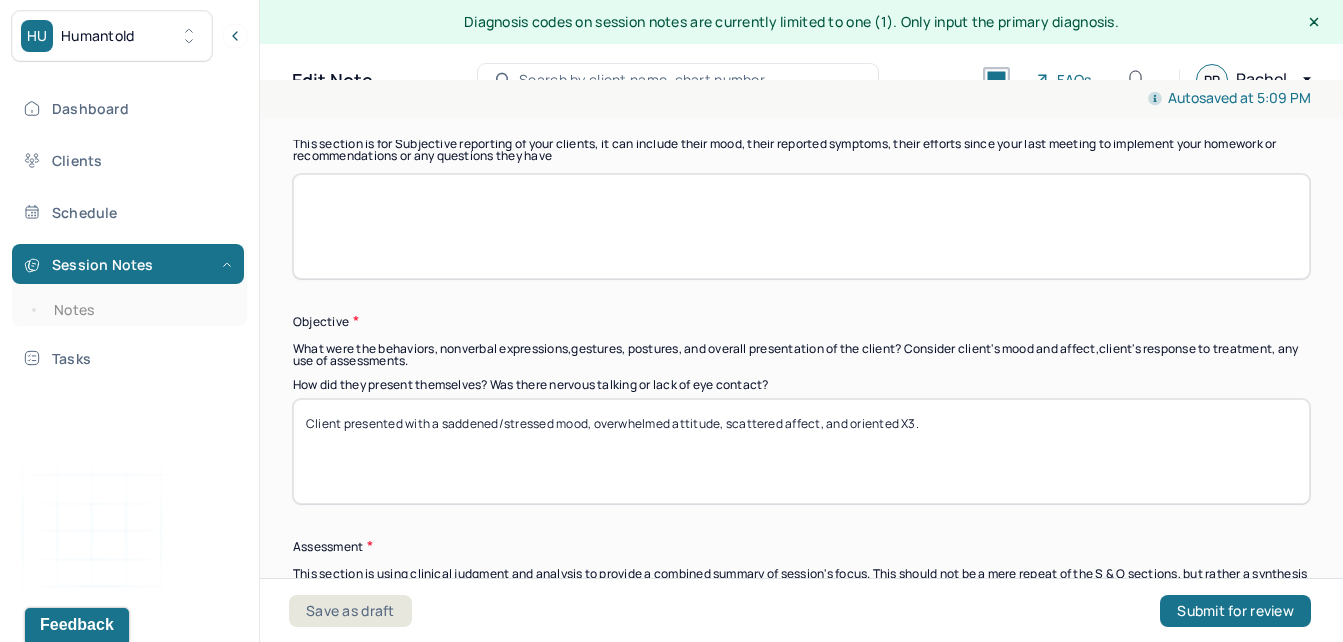 click at bounding box center (801, 226) 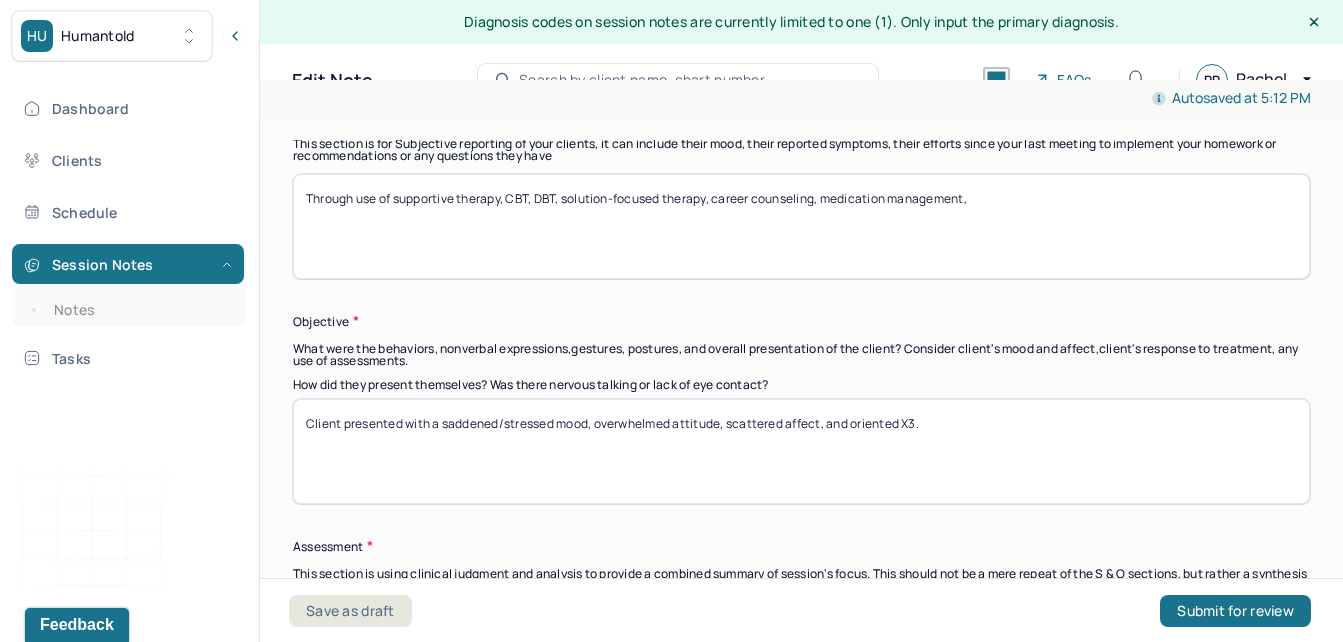 click on "Through use of supportive therapy, CBT, DBT, solution-focused therapy, career counseling, medication management," at bounding box center (801, 226) 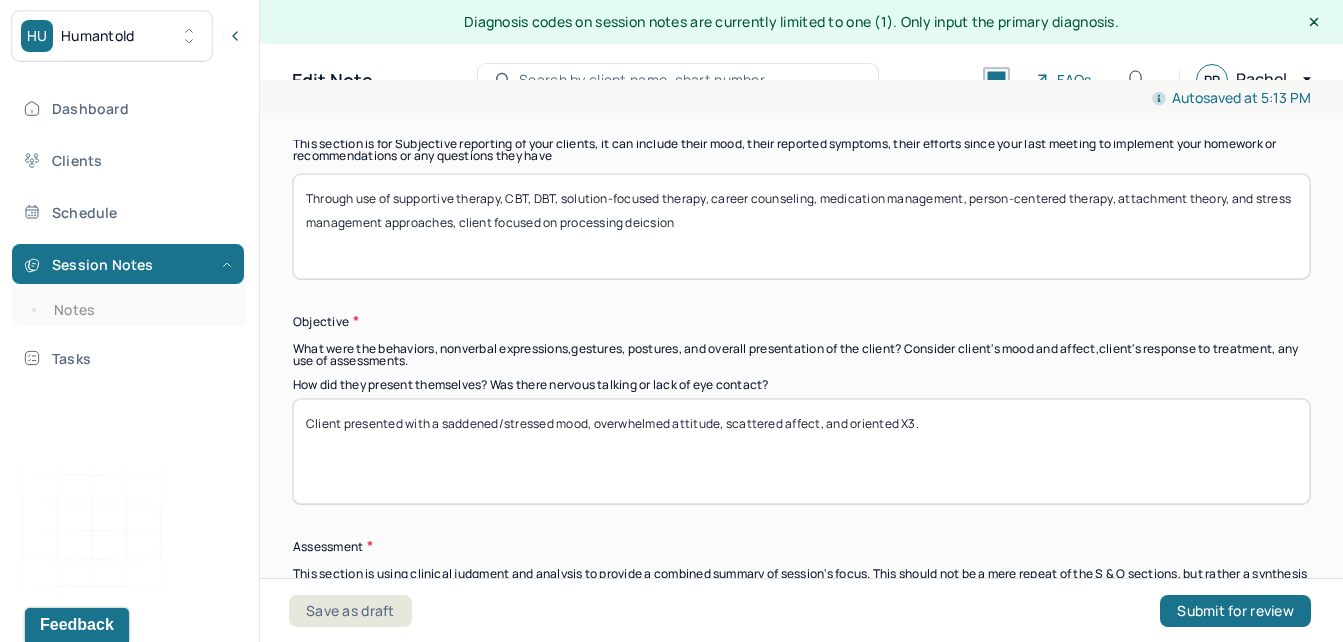 scroll, scrollTop: 1512, scrollLeft: 0, axis: vertical 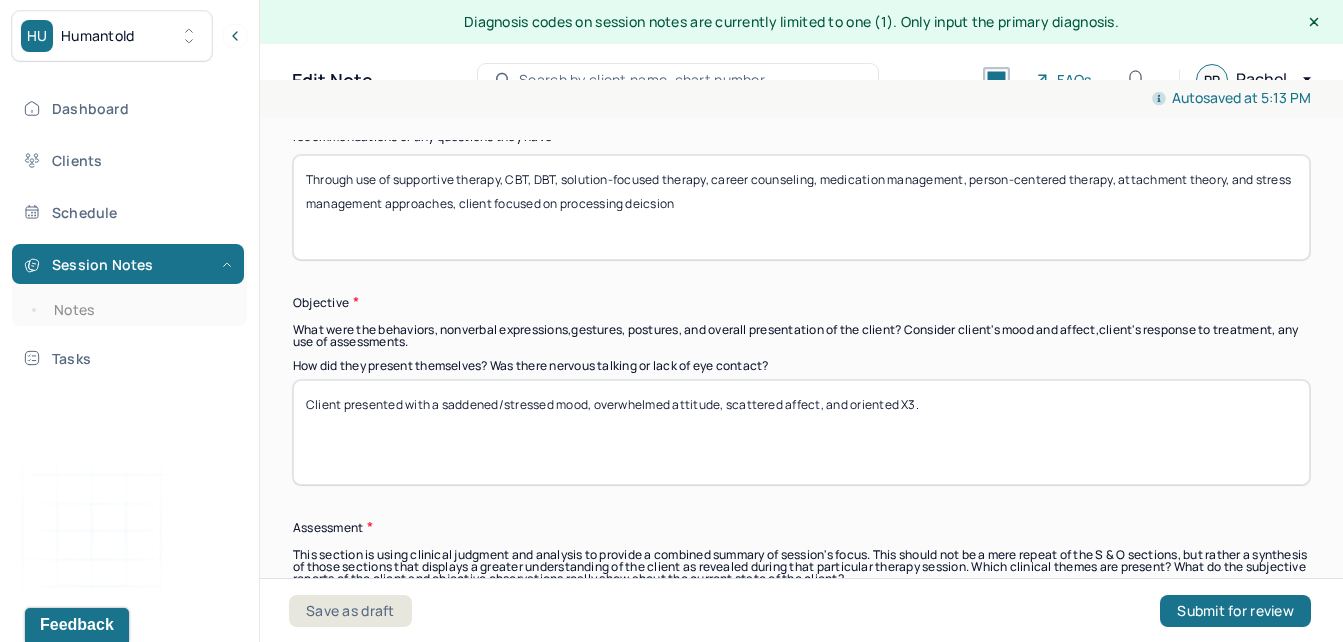 type on "Through use of supportive therapy, CBT, DBT, solution-focused therapy, career counseling, medication management, person-centered therapy, attachment theory, and stress management approaches, client focused on processing decision" 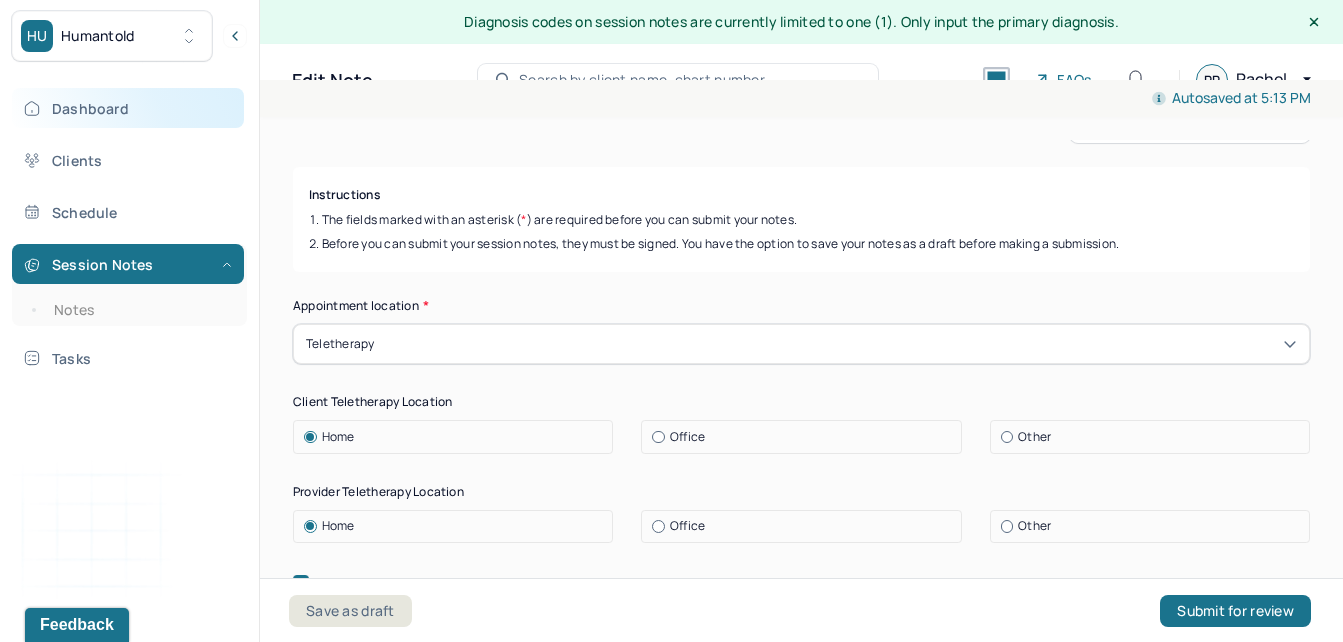 scroll, scrollTop: 0, scrollLeft: 0, axis: both 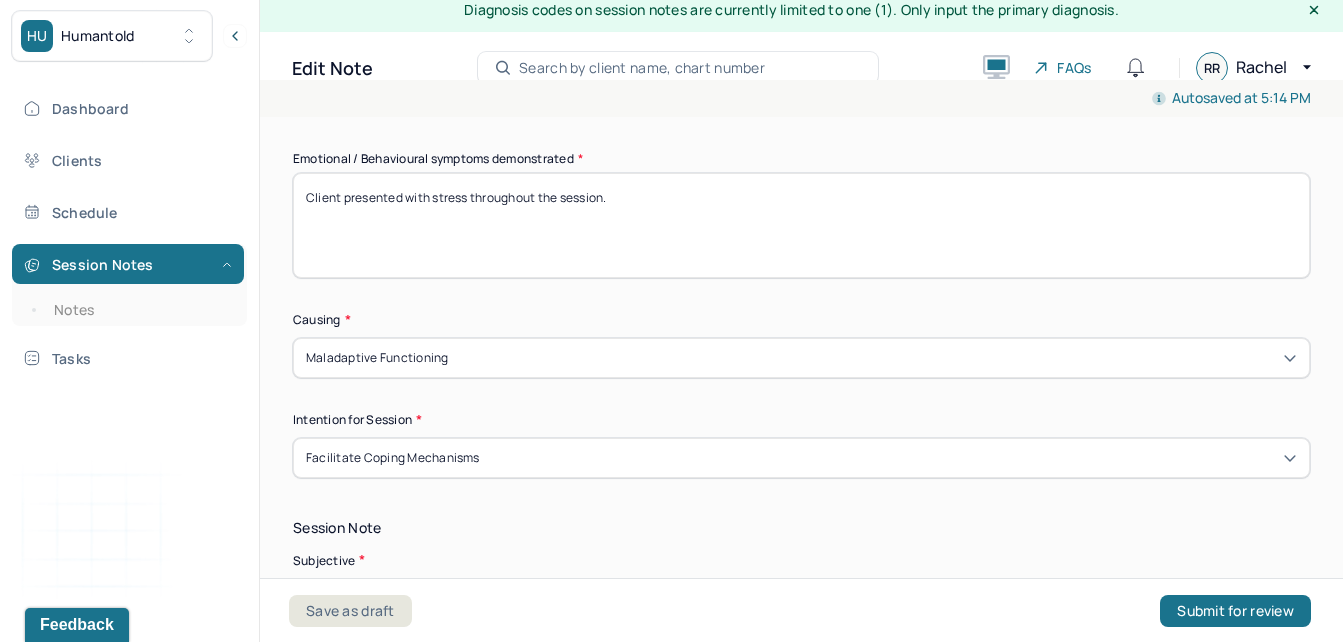 drag, startPoint x: 776, startPoint y: 213, endPoint x: 757, endPoint y: 530, distance: 317.56888 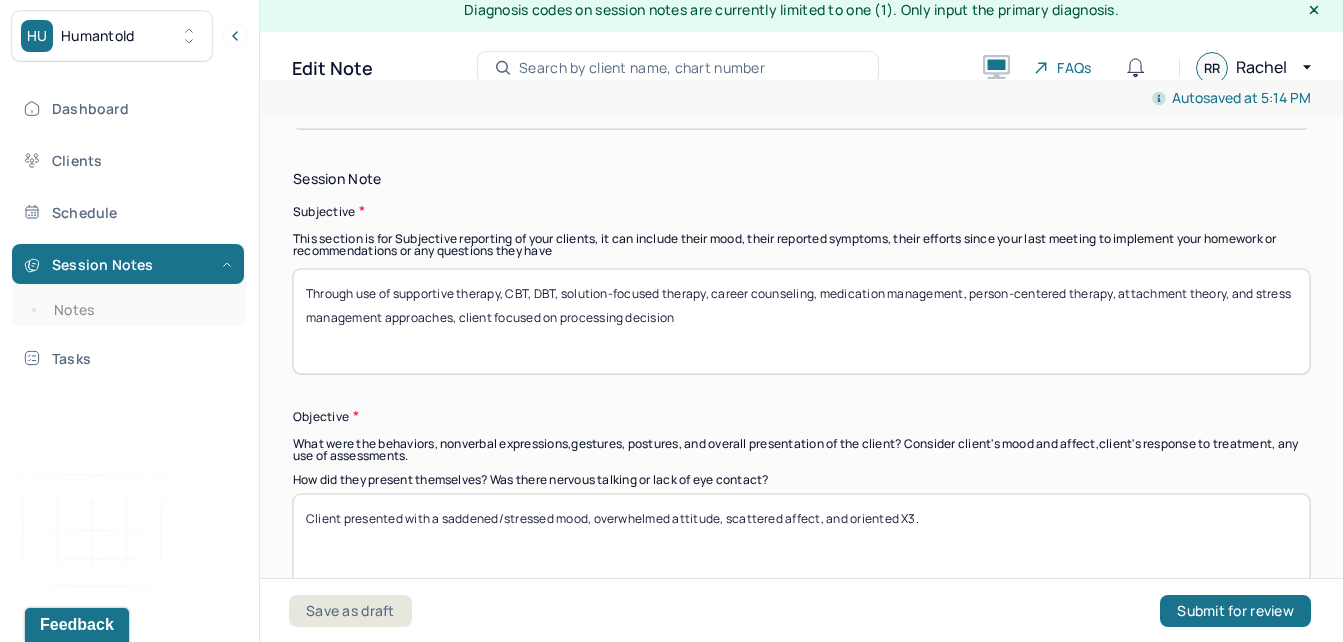 scroll, scrollTop: 1357, scrollLeft: 0, axis: vertical 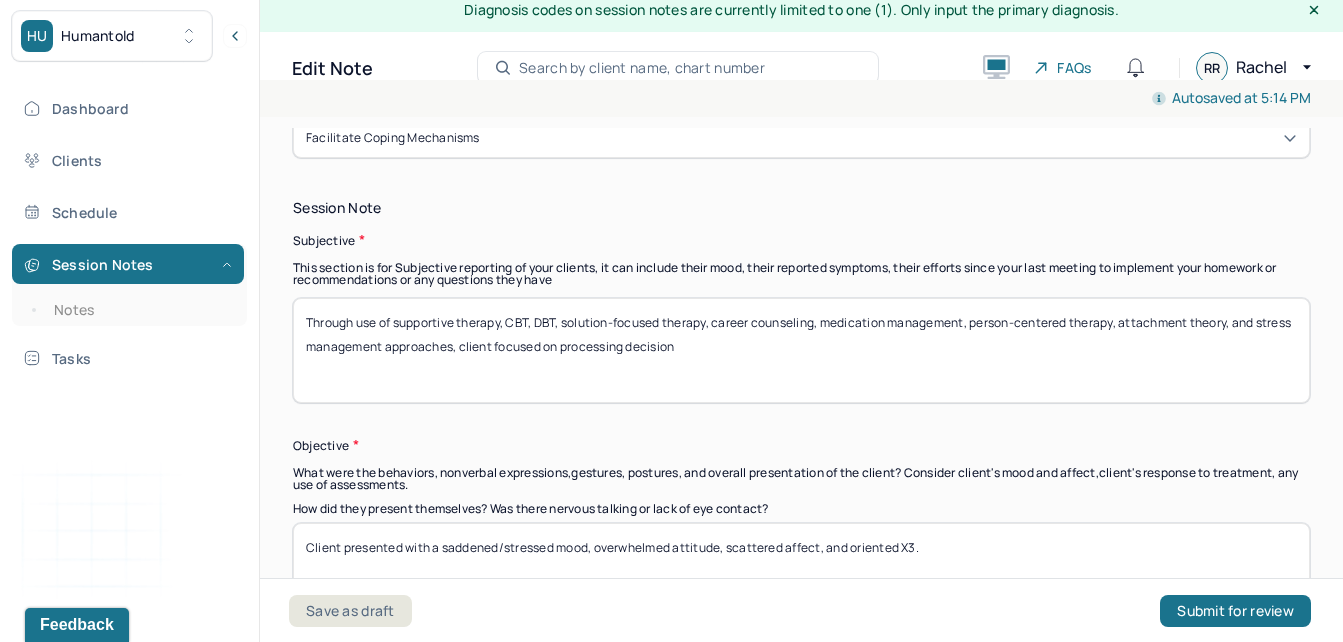 click on "Through use of supportive therapy, CBT, DBT, solution-focused therapy, career counseling, medication management, person-centered therapy, attachment theory, and stress management approaches, client focused on processing decision" at bounding box center [801, 350] 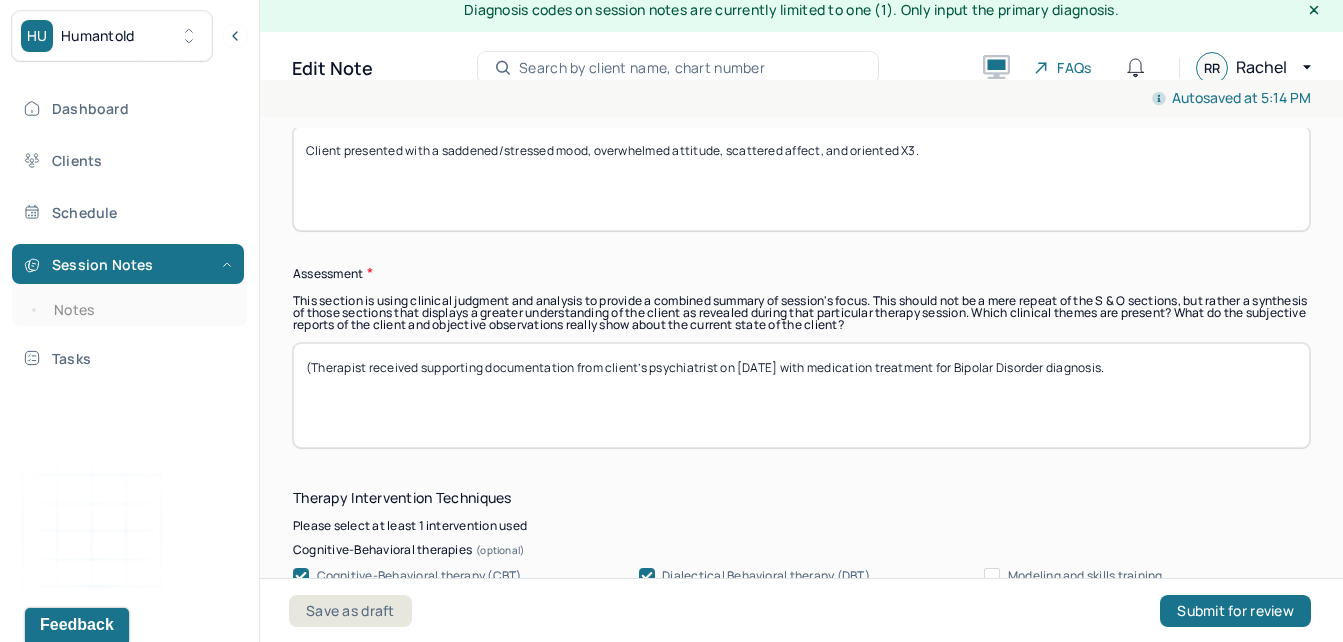 scroll, scrollTop: 1773, scrollLeft: 0, axis: vertical 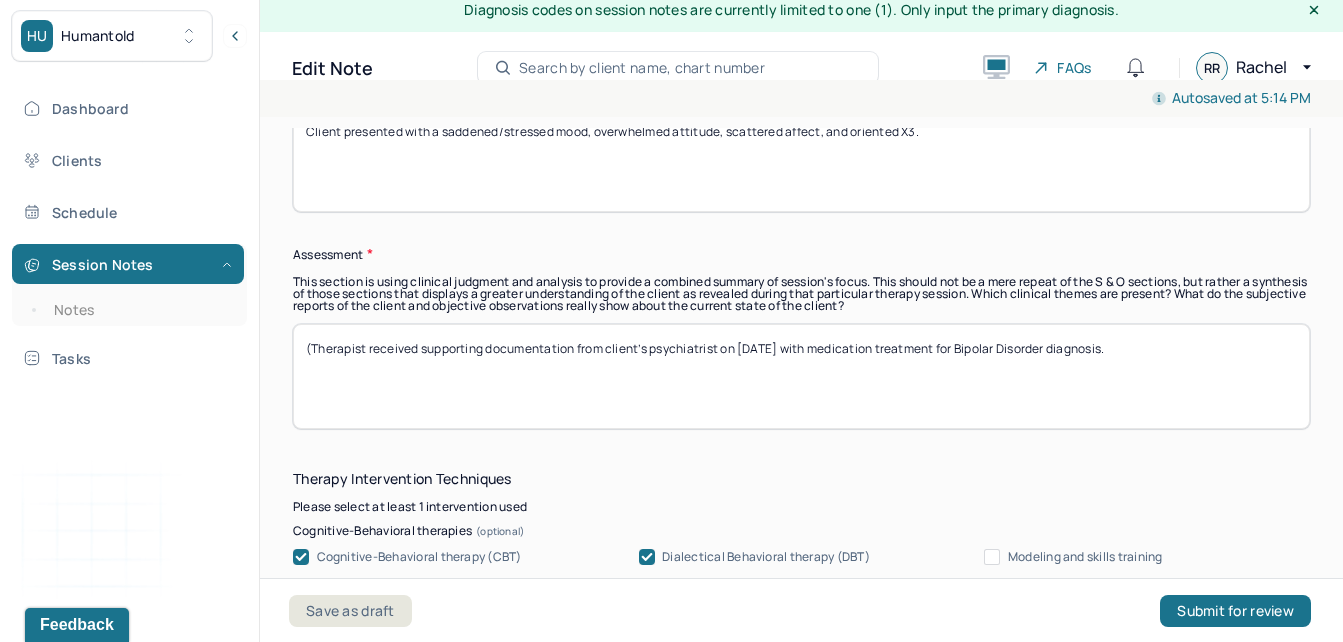 click on "(Therapist received supporting documentation from client’s psychiatrist on [DATE] with medication treatment for Bipolar Disorder diagnosis." at bounding box center (801, 376) 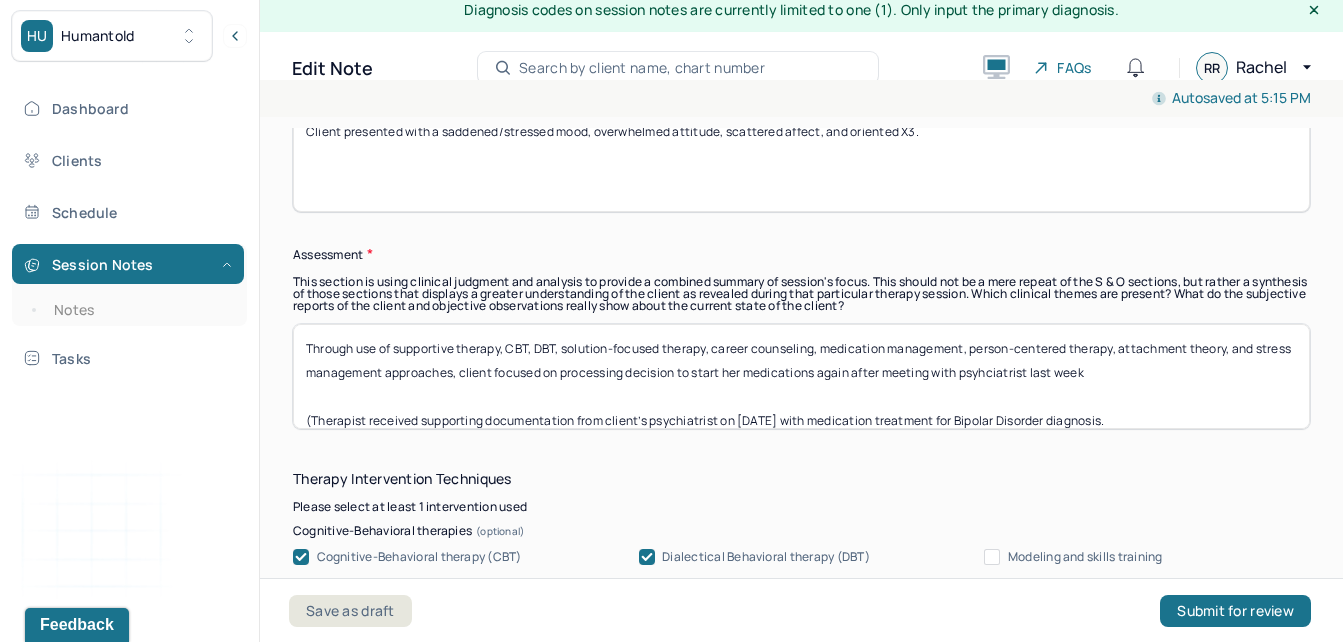 drag, startPoint x: 1039, startPoint y: 387, endPoint x: 1028, endPoint y: 373, distance: 17.804493 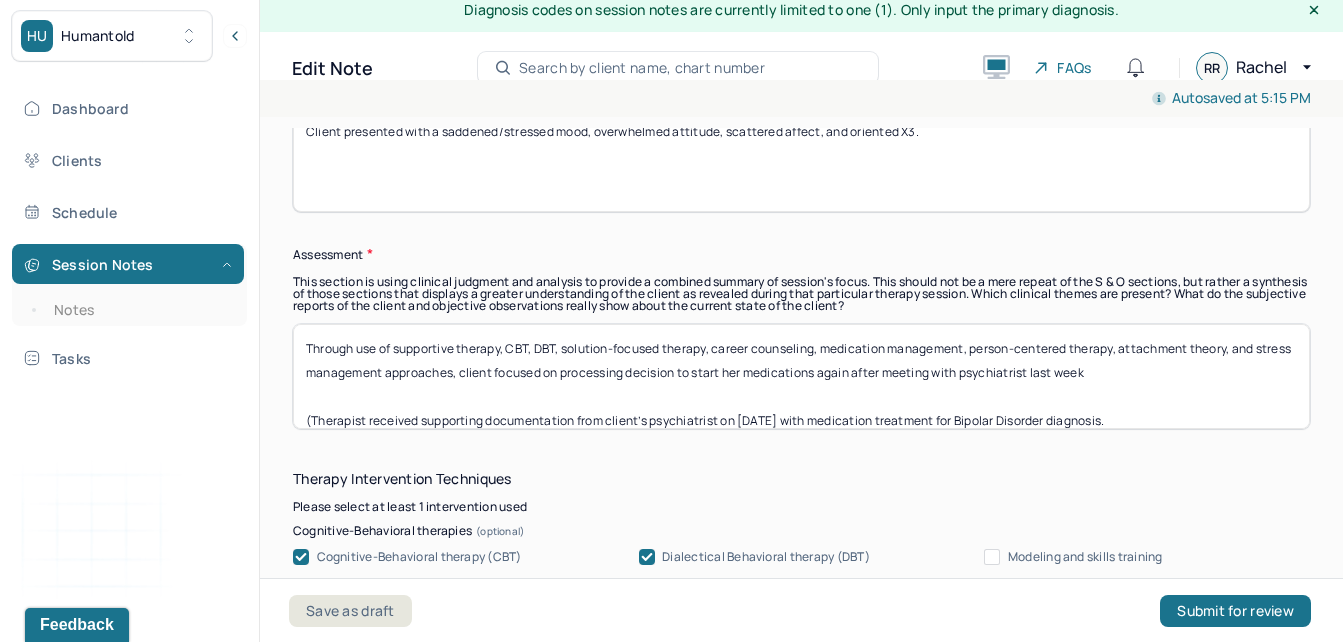 click on "Through use of supportive therapy, CBT, DBT, solution-focused therapy, career counseling, medication management, person-centered therapy, attachment theory, and stress management approaches, client focused on processing decision to start her medications again after meeting with psychiatrist last week
(Therapist received supporting documentation from client’s psychiatrist on [DATE] with medication treatment for Bipolar Disorder diagnosis." at bounding box center (801, 376) 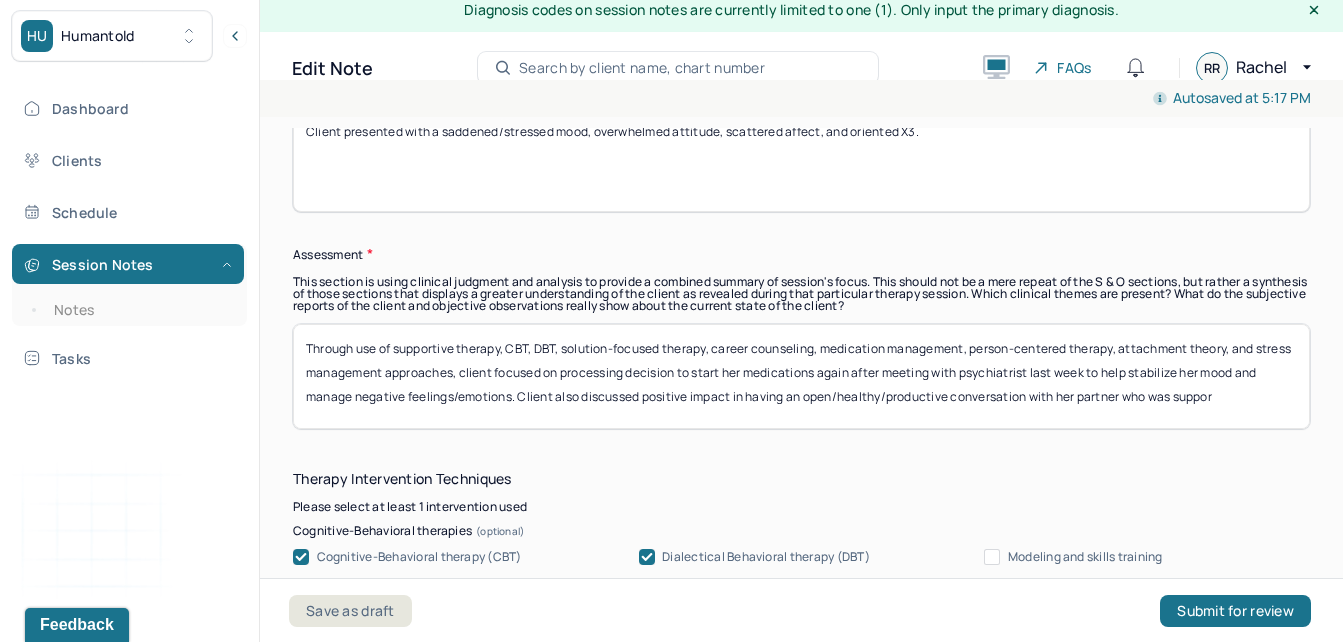 scroll, scrollTop: 1, scrollLeft: 0, axis: vertical 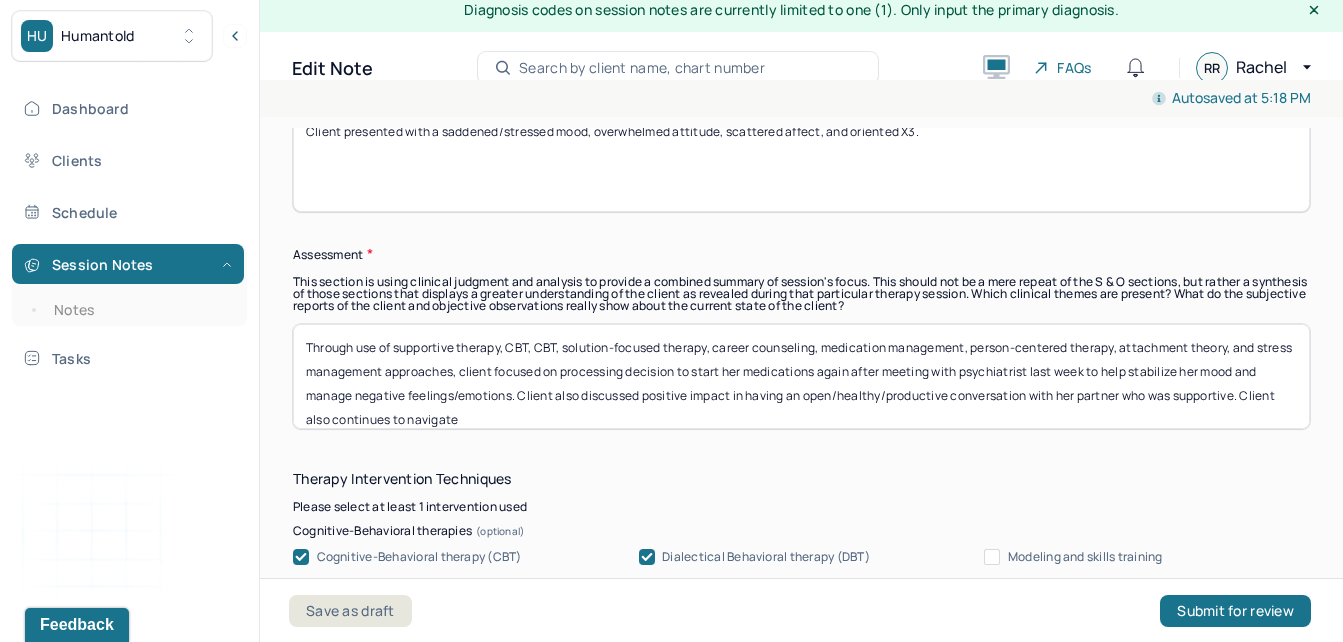 click on "Through use of supportive therapy, CBT, CBT, solution-focused therapy, career counseling, medication management, person-centered therapy, attachment theory, and stress management approaches, client focused on processing decision to start her medications again after meeting with psychiatrist last week to help stabilize her mood and manage negative feelings/emotions. Client also discussed positive impact in having an open/healthy/productive conversation with her partner who was supportive. Client also continues to navigate
(Therapist received supporting documentation from client’s psychiatrist on 1/16/25 with medication treatment for Bipolar Disorder diagnosis." at bounding box center (801, 376) 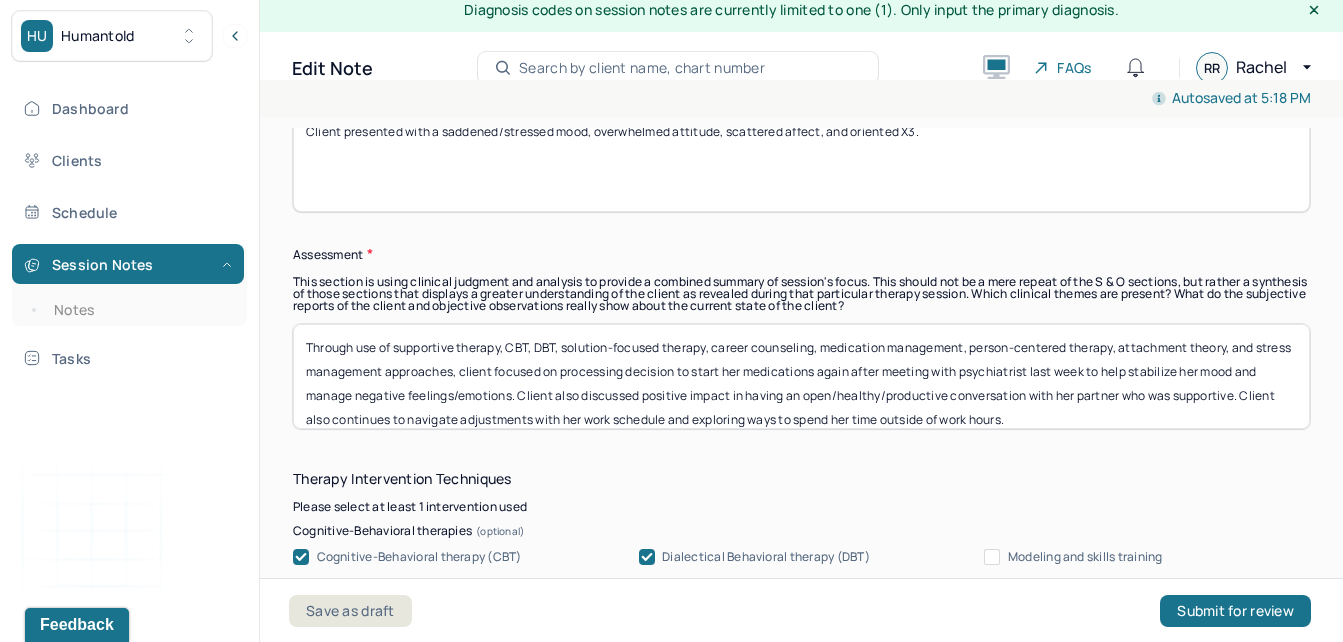 drag, startPoint x: 1306, startPoint y: 360, endPoint x: 1342, endPoint y: 361, distance: 36.013885 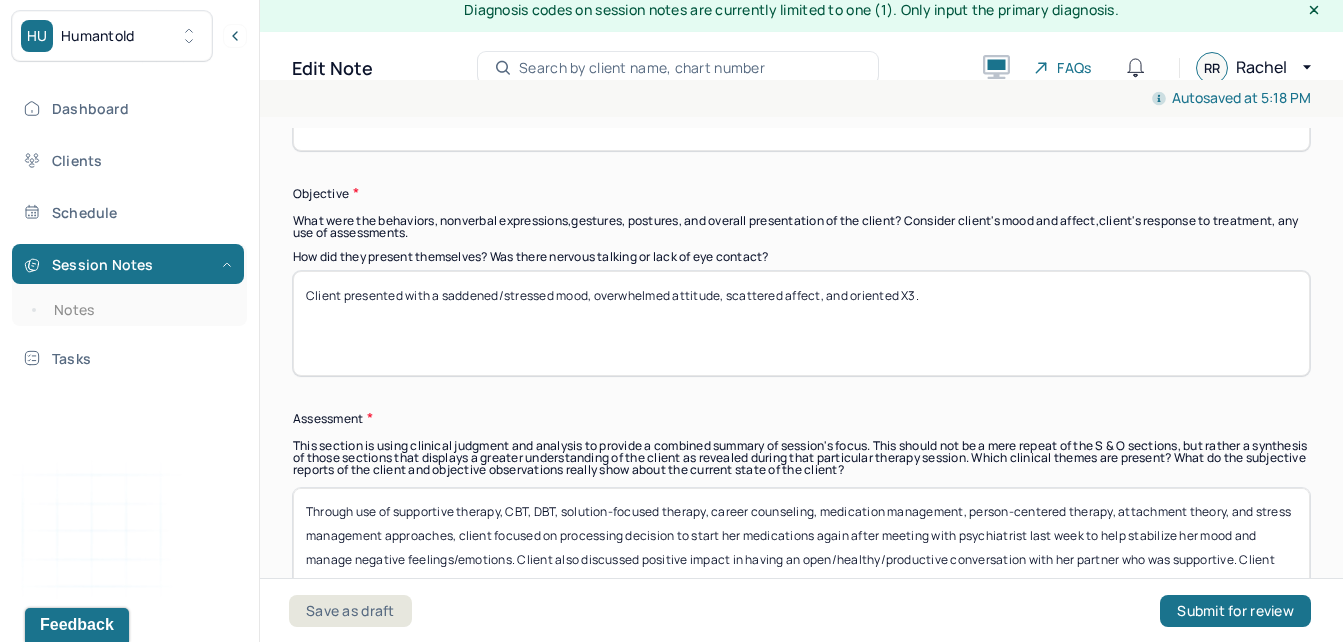 scroll, scrollTop: 1589, scrollLeft: 0, axis: vertical 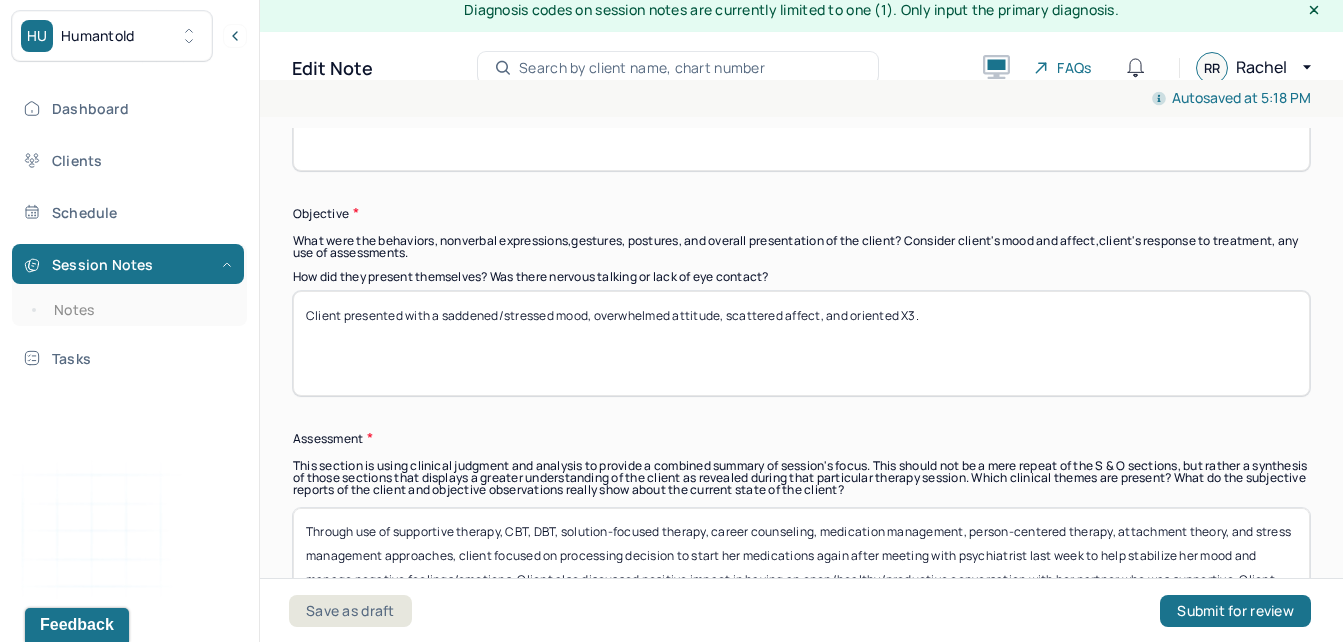 click on "Through use of supportive therapy, CBT, DBT, solution-focused therapy, career counseling, medication management, person-centered therapy, attachment theory, and stress management approaches, client focused on processing decision to start her medications again after meeting with psychiatrist last week to help stabilize her mood and manage negative feelings/emotions. Client also discussed positive impact in having an open/healthy/productive conversation with her partner who was supportive. Client also continues to navigate adjustments with her work schedule and exploring ways to spend her time outside of work hours.
(Therapist received supporting documentation from client’s psychiatrist on [DATE] with medication treatment for Bipolar Disorder diagnosis." at bounding box center (801, 560) 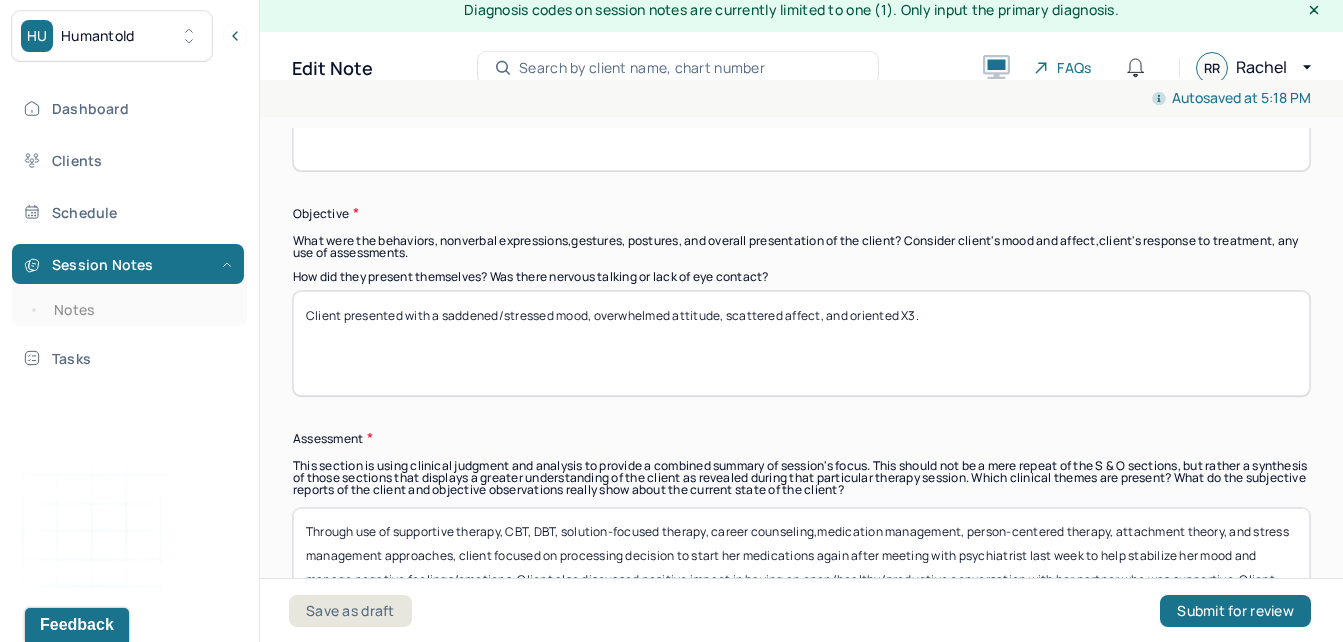 type on "Through use of supportive therapy, CBT, DBT, solution-focused therapy, career counseling, medication management, person-centered therapy, attachment theory, and stress management approaches, client focused on processing decision to start her medications again after meeting with psychiatrist last week to help stabilize her mood and manage negative feelings/emotions. Client also discussed positive impact in having an open/healthy/productive conversation with her partner who was supportive. Client also continues to navigate adjustments with her work schedule and exploring ways to spend her time outside of work hours.
(Therapist received supporting documentation from client’s psychiatrist on [DATE] with medication treatment for Bipolar Disorder diagnosis." 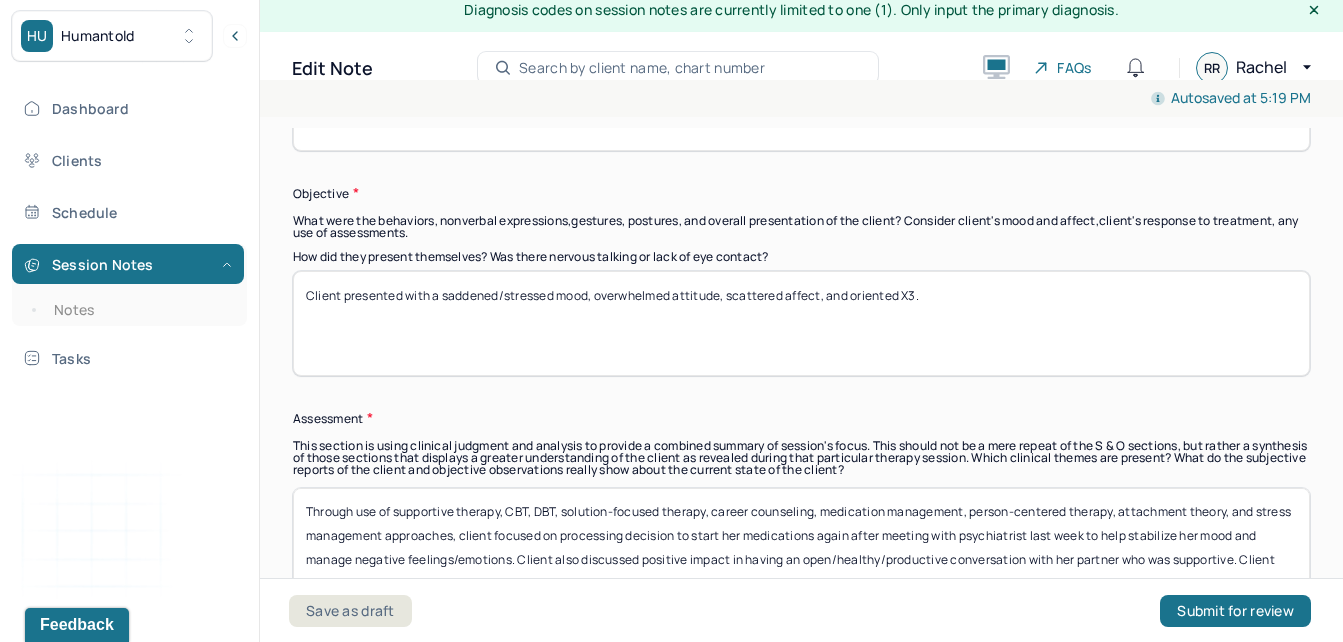 scroll, scrollTop: 1570, scrollLeft: 0, axis: vertical 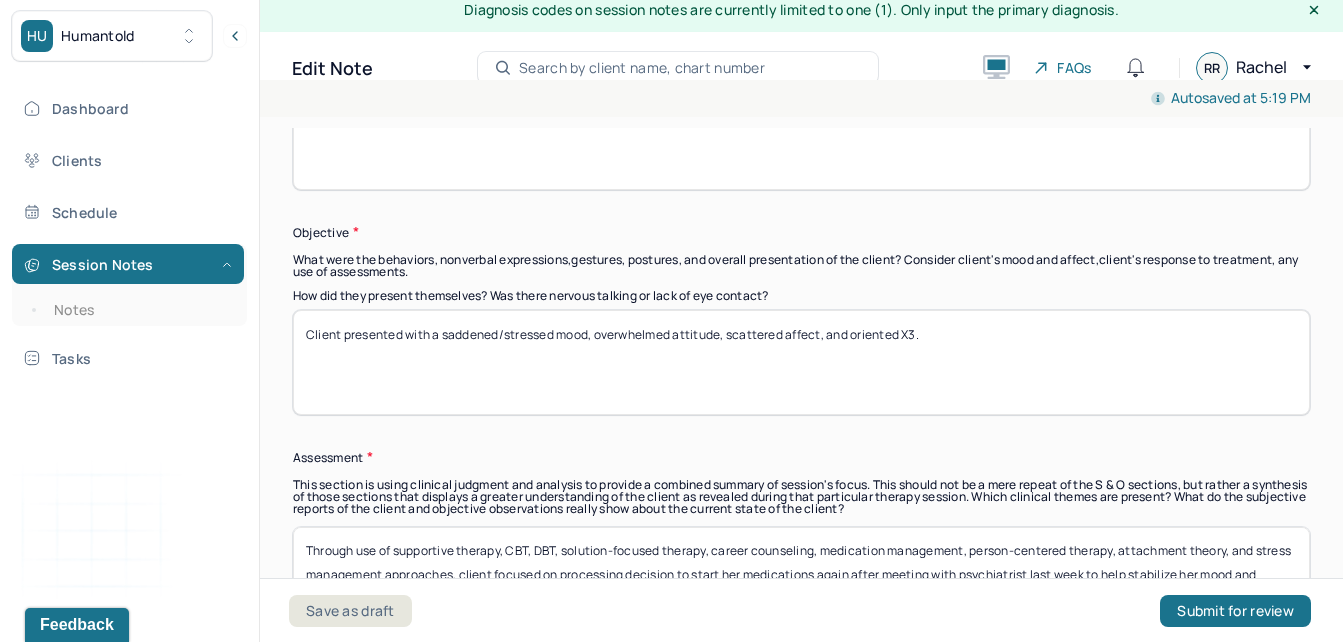 drag, startPoint x: 565, startPoint y: 326, endPoint x: 444, endPoint y: 320, distance: 121.14867 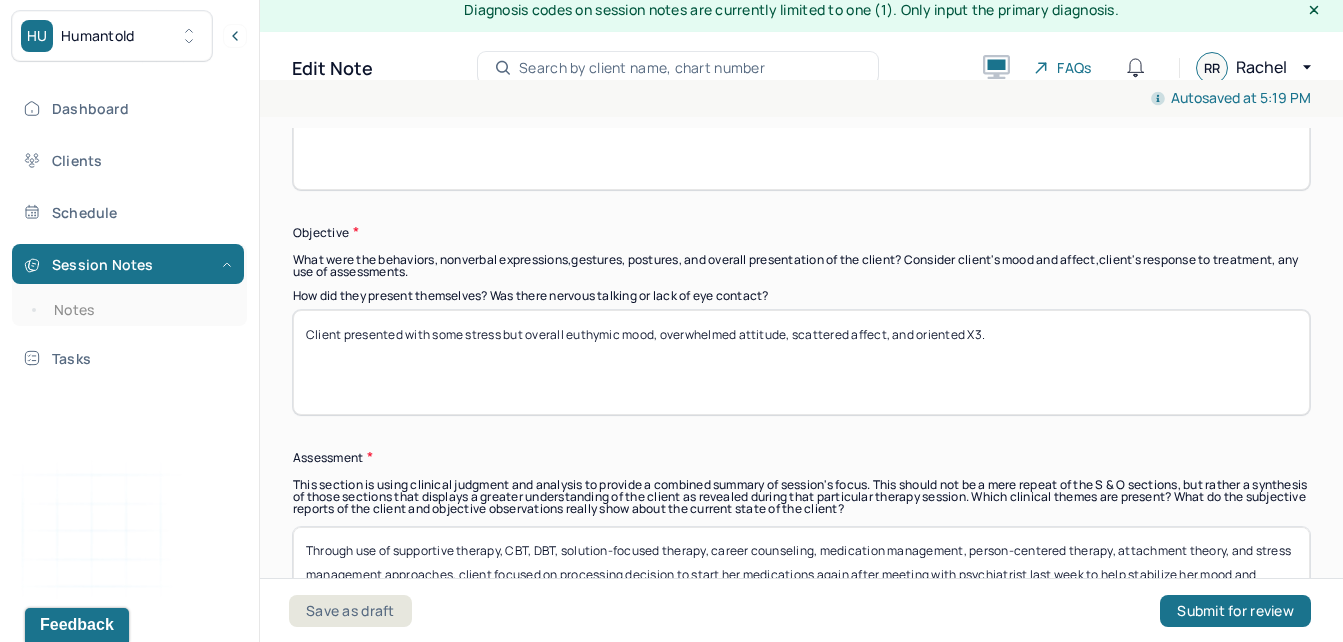 click on "Client presented with some stress but overall euthymic mood, overwhelmed attitude, scattered affect, and oriented X3." at bounding box center [801, 362] 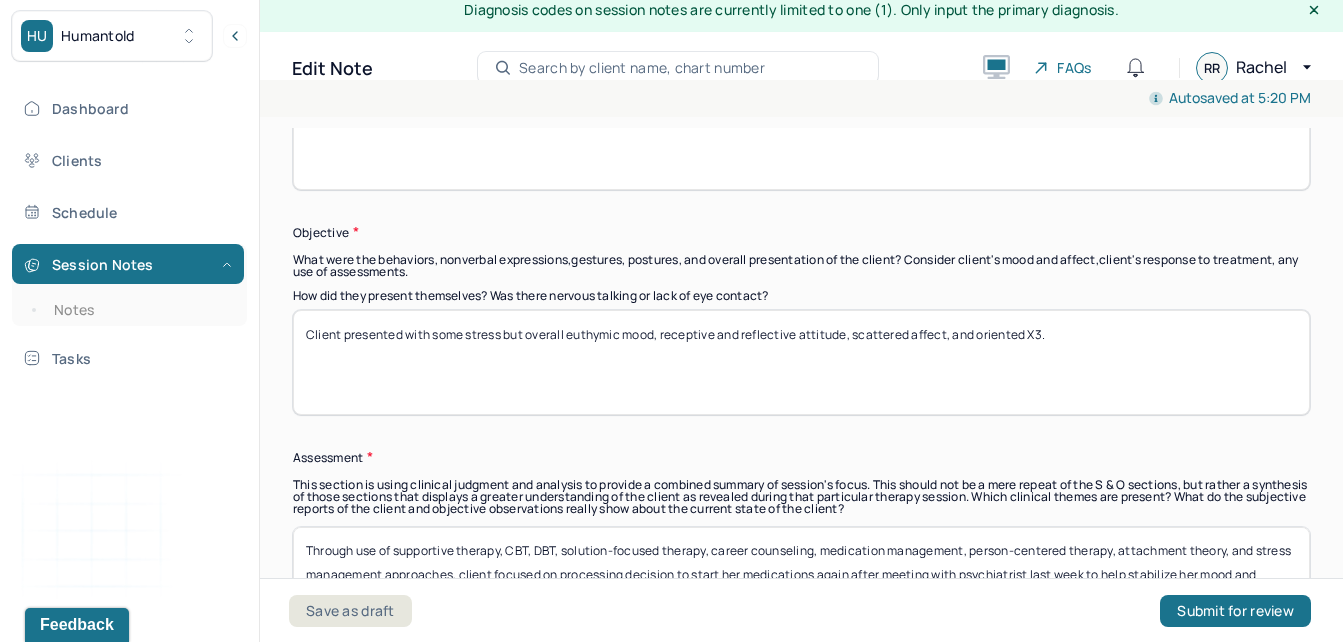 click on "Client presented with some stress but overall euthymic mood, receptive and reflective attitude, scattered affect, and oriented X3." at bounding box center (801, 362) 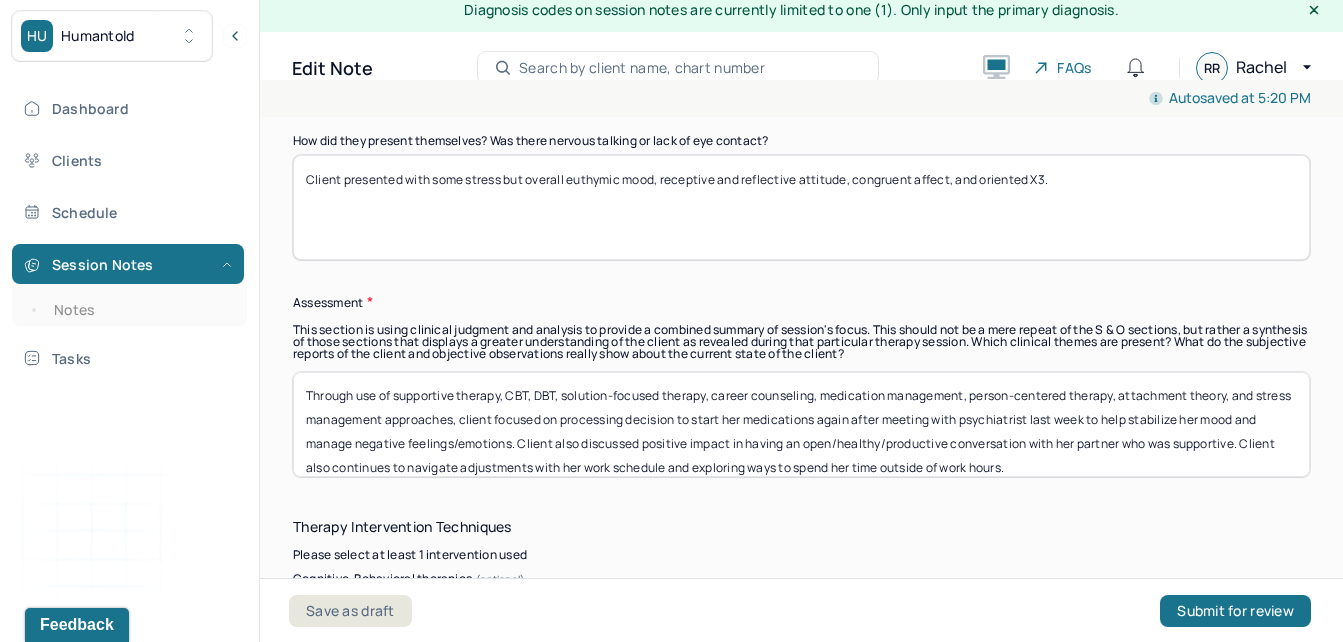 scroll, scrollTop: 1735, scrollLeft: 0, axis: vertical 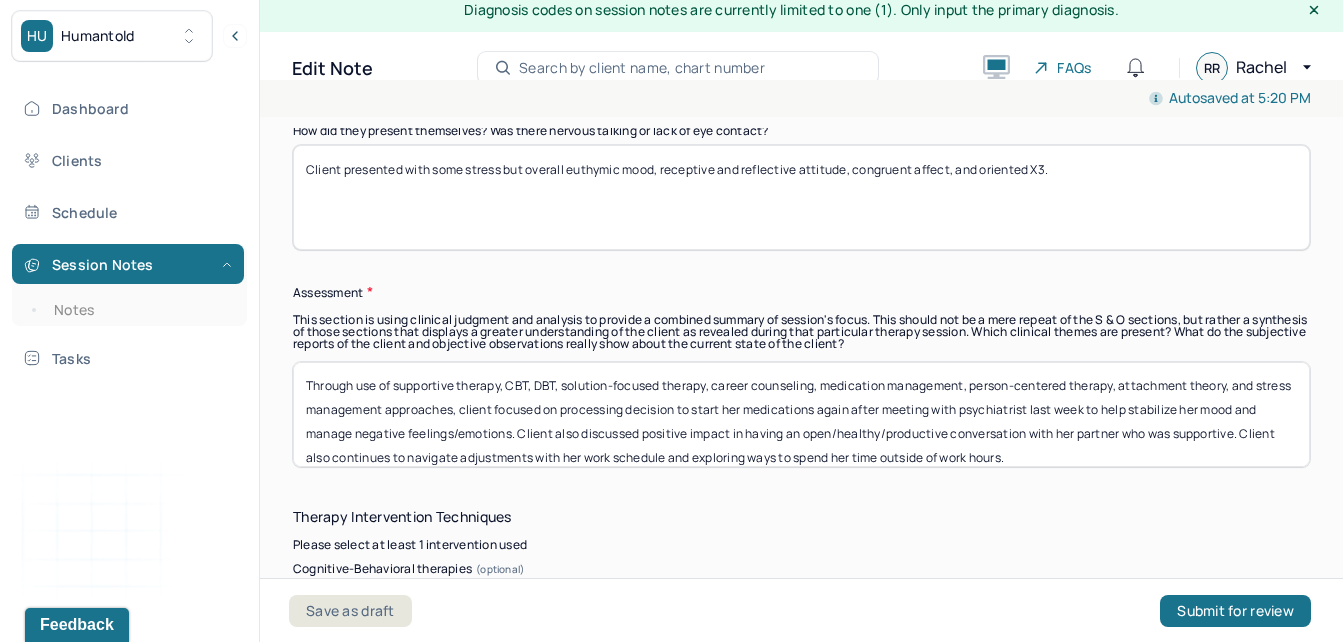 type on "Client presented with some stress but overall euthymic mood, receptive and reflective attitude, congruent affect, and oriented X3." 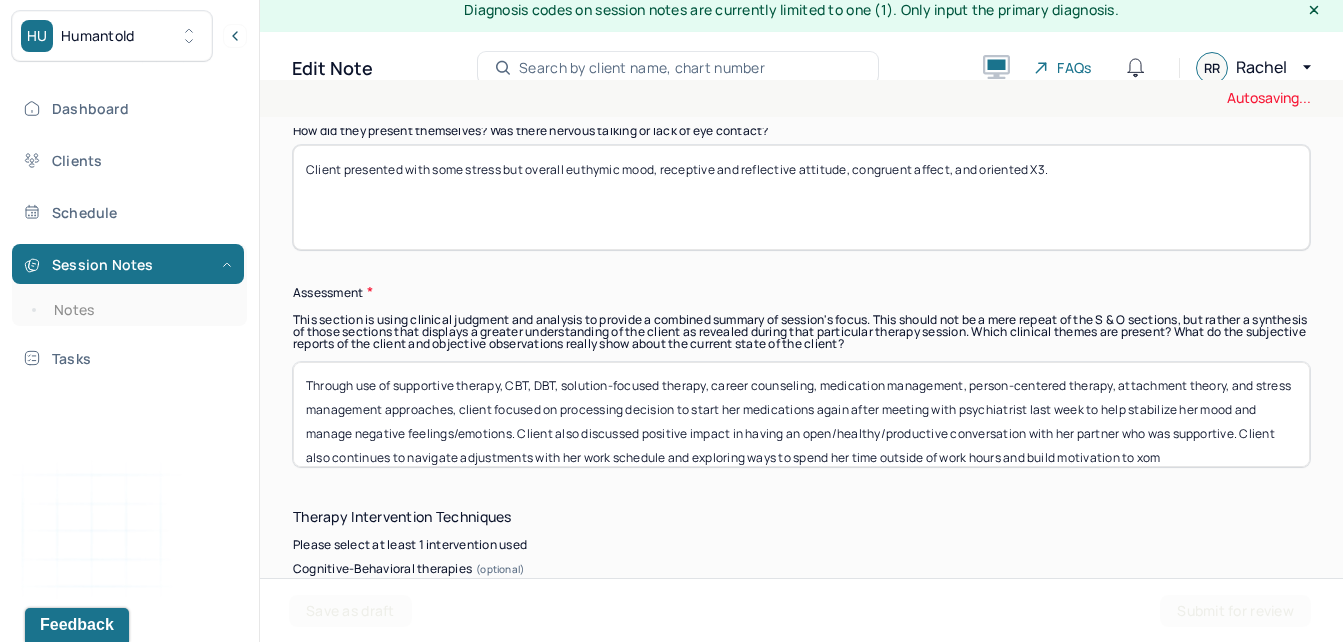 scroll, scrollTop: 25, scrollLeft: 0, axis: vertical 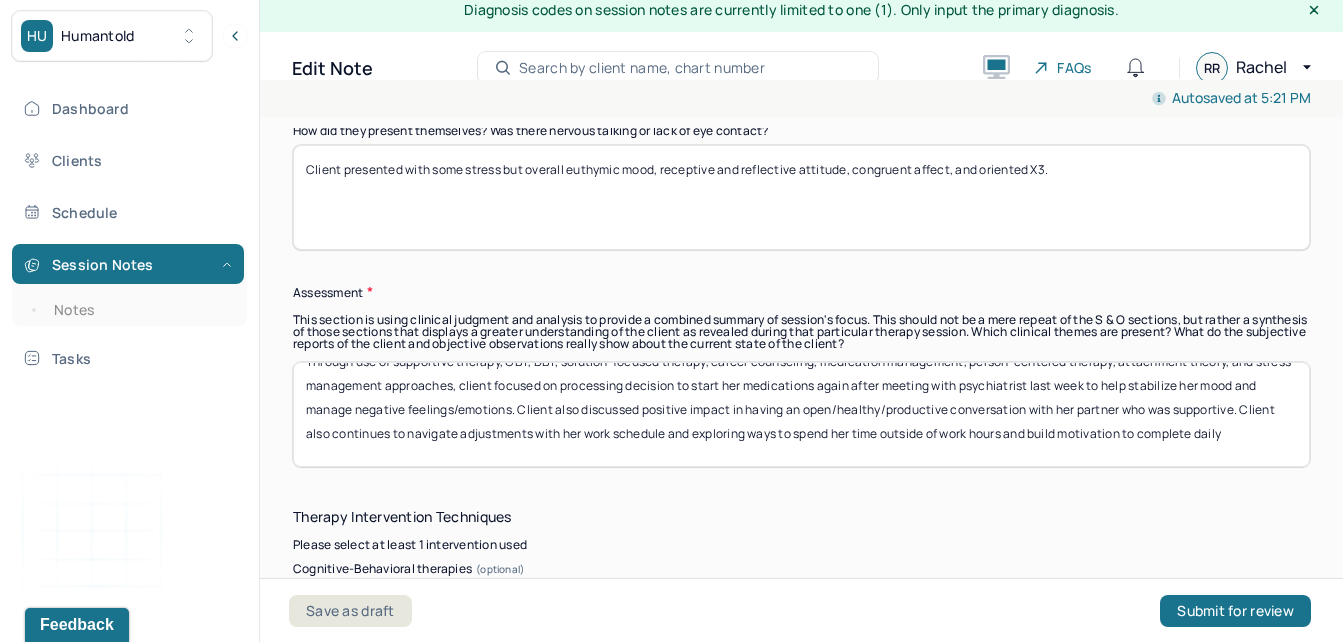 click on "Through use of supportive therapy, CBT, DBT, solution-focused therapy, career counseling, medication management, person-centered therapy, attachment theory, and stress management approaches, client focused on processing decision to start her medications again after meeting with psychiatrist last week to help stabilize her mood and manage negative feelings/emotions. Client also discussed positive impact in having an open/healthy/productive conversation with her partner who was supportive. Client also continues to navigate adjustments with her work schedule and exploring ways to spend her time outside of work hours and build motivation to xomplete
(Therapist received supporting documentation from client’s psychiatrist on [DATE] with medication treatment for Bipolar Disorder diagnosis." at bounding box center [801, 414] 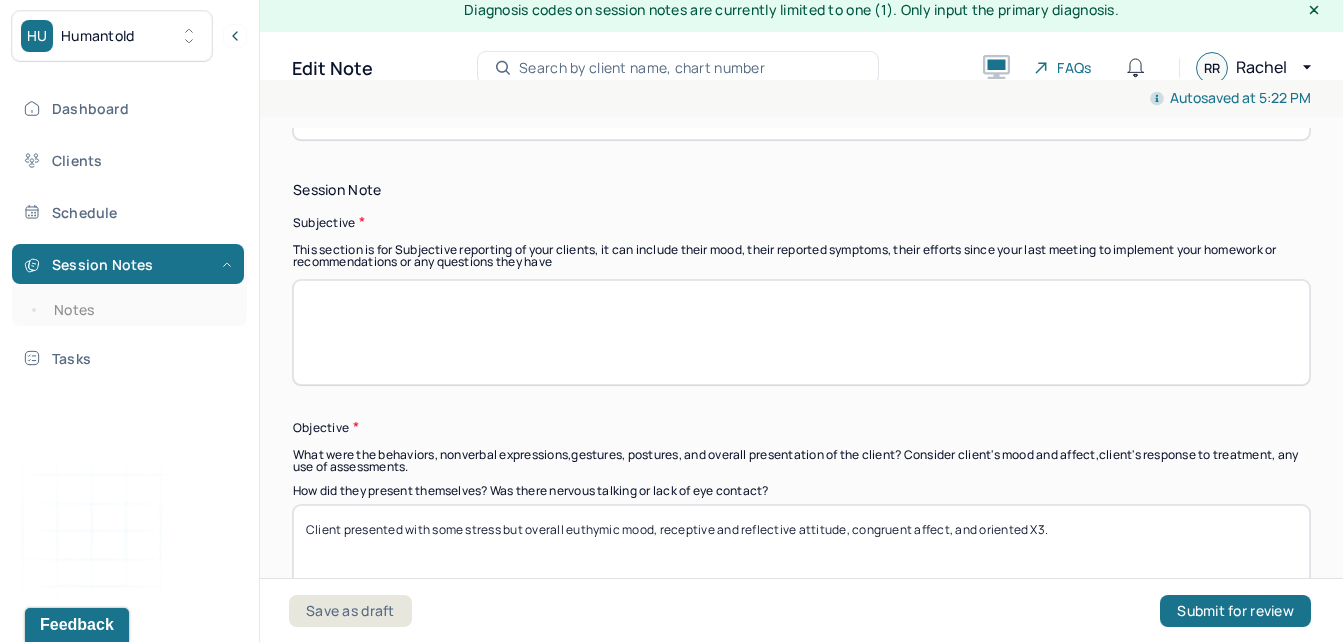 scroll, scrollTop: 1559, scrollLeft: 0, axis: vertical 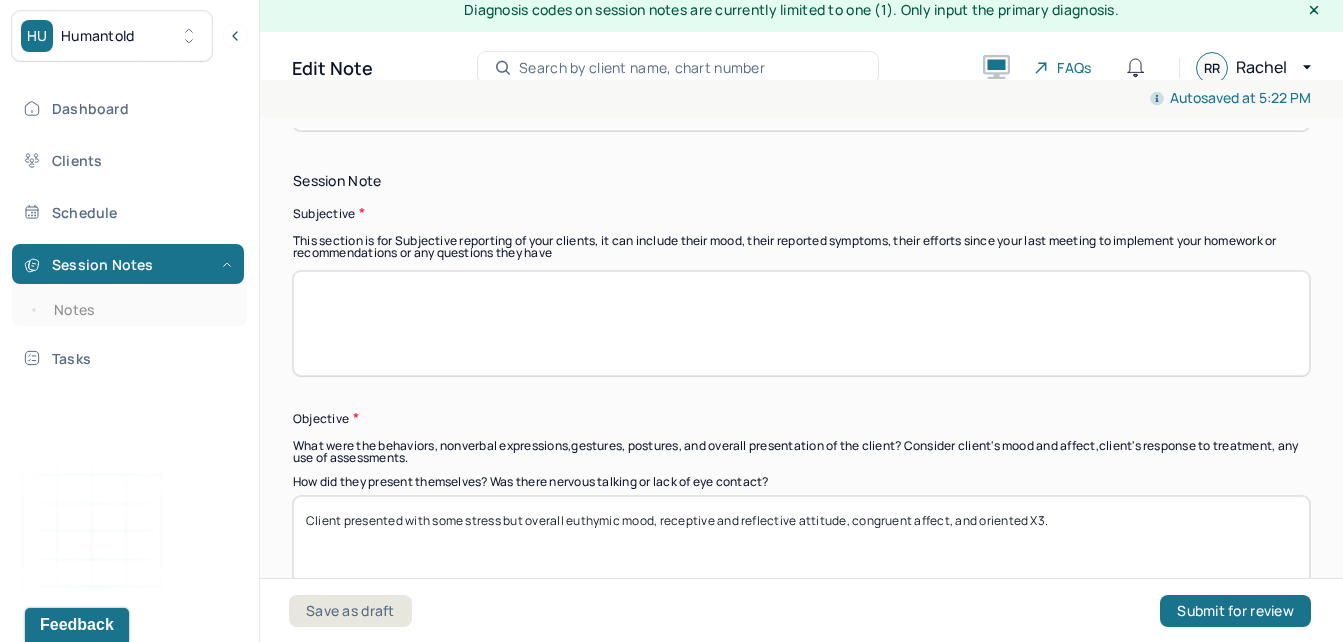 type on "Through use of supportive therapy, CBT, DBT, solution-focused therapy, career counseling, medication management, person-centered therapy, attachment theory, and stress management approaches, client focused on processing decision to start her medications again after meeting with psychiatrist last week to help stabilize her mood and manage negative feelings/emotions. Client also discussed positive impact in having an open/healthy/productive conversation with her partner who was supportive. Client also continues to navigate adjustments with her work schedule and exploring ways to spend her time outside of work hours and build motivation to complete daily/weekly tasks.
(Therapist received supporting documentation from client’s psychiatrist on [DATE] with medication treatment for Bipolar Disorder diagnosis." 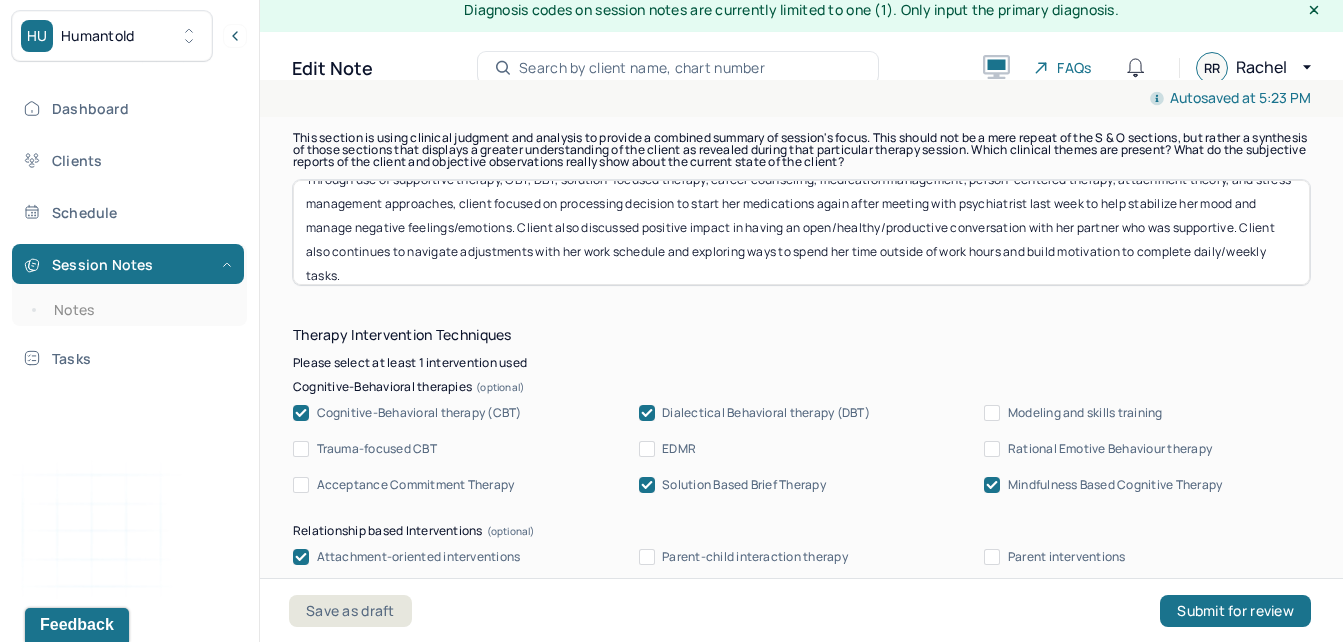 scroll, scrollTop: 1927, scrollLeft: 0, axis: vertical 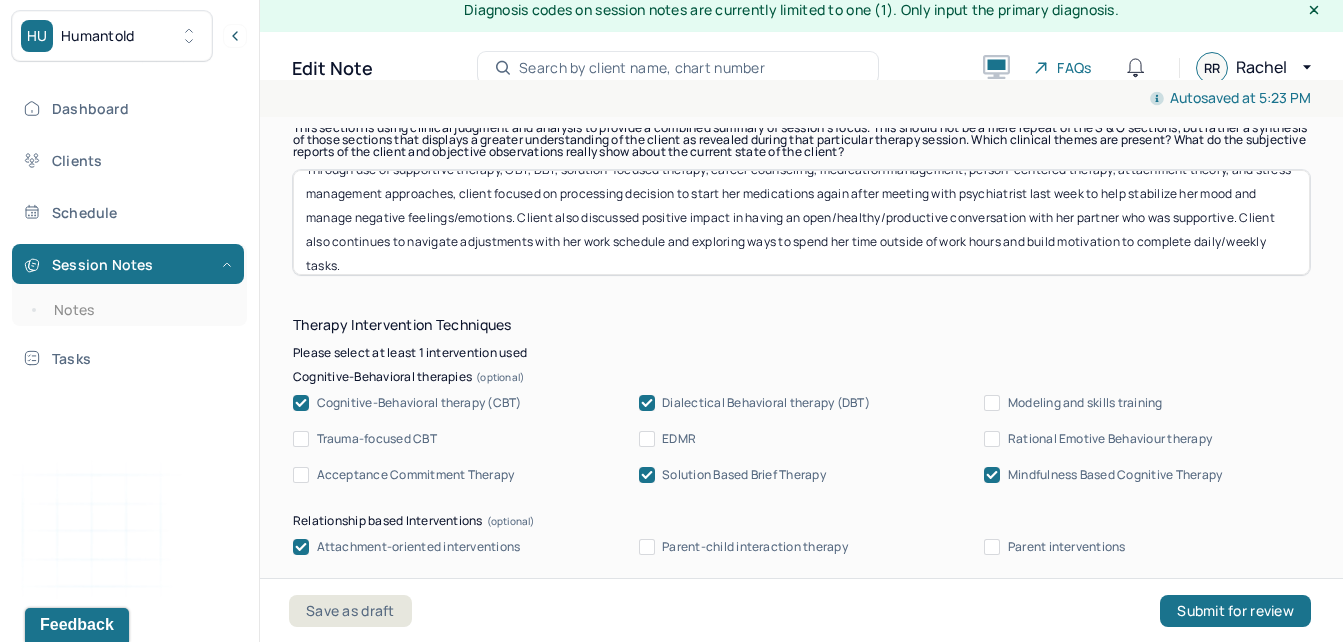 type on "Client utilized the session" 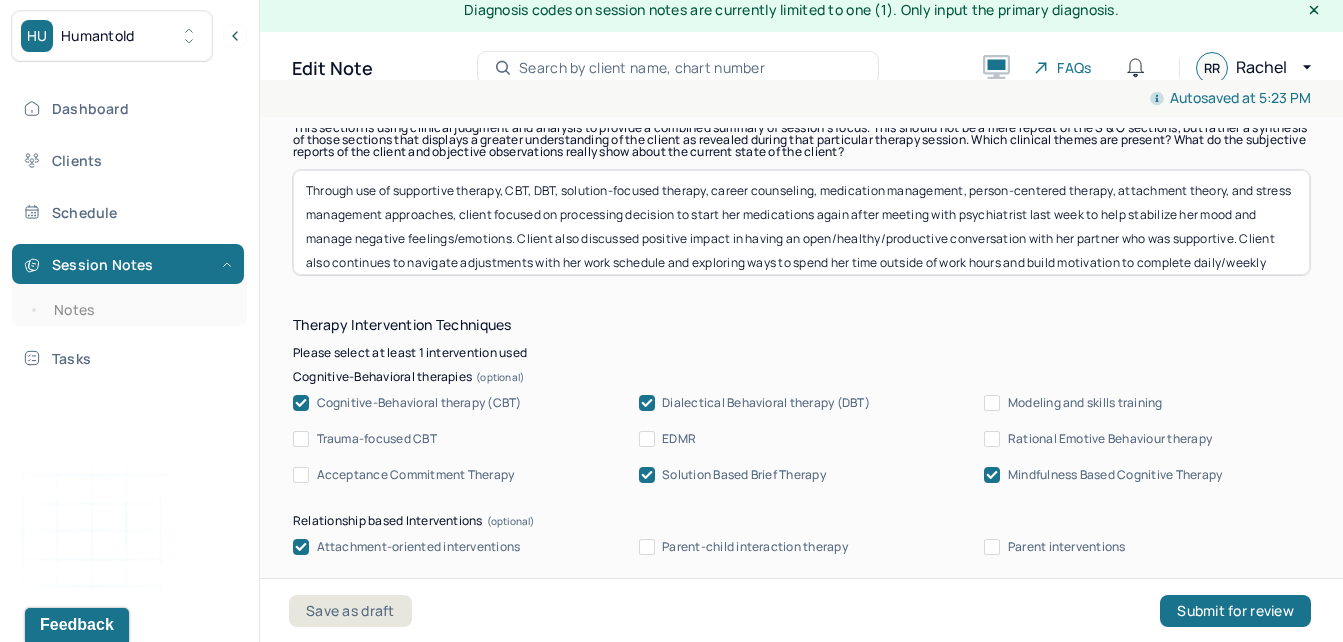 scroll, scrollTop: 0, scrollLeft: 0, axis: both 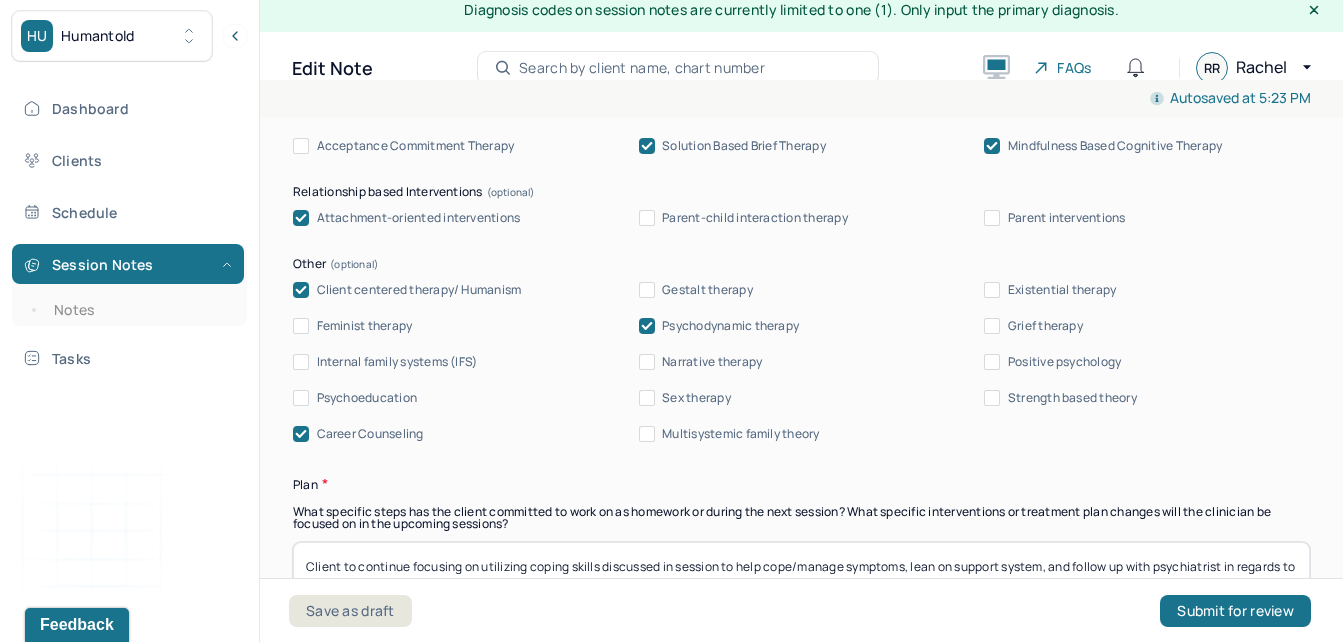 click at bounding box center (647, 326) 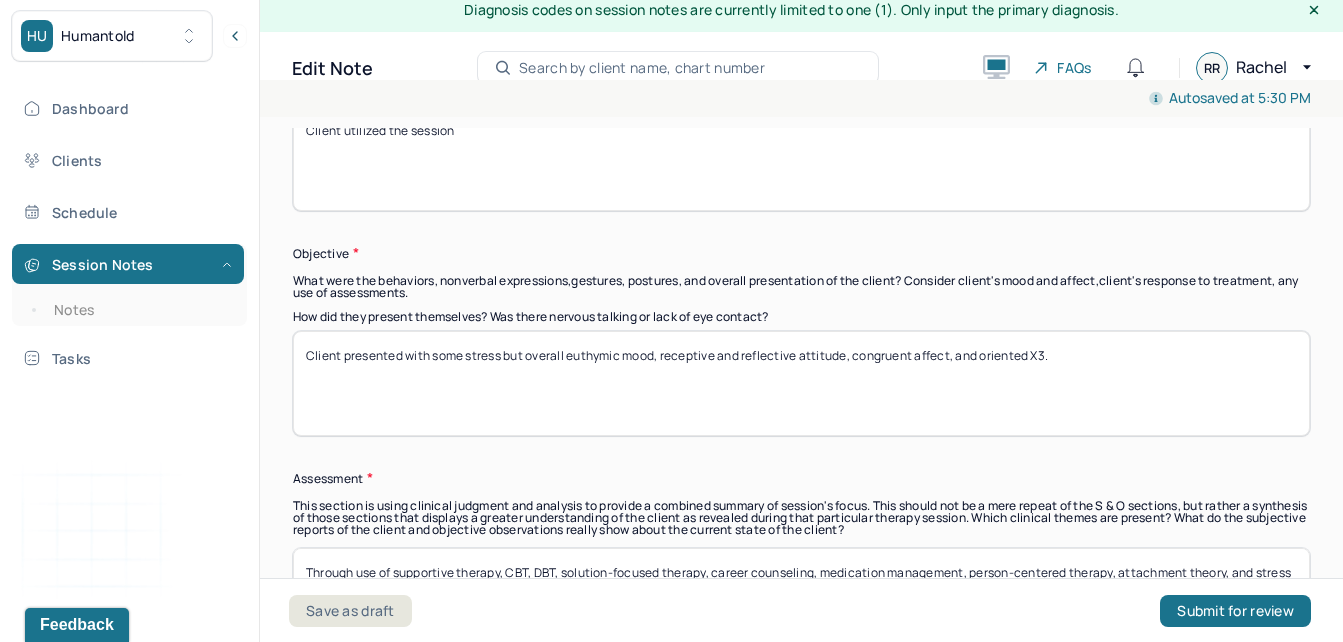 scroll, scrollTop: 1345, scrollLeft: 0, axis: vertical 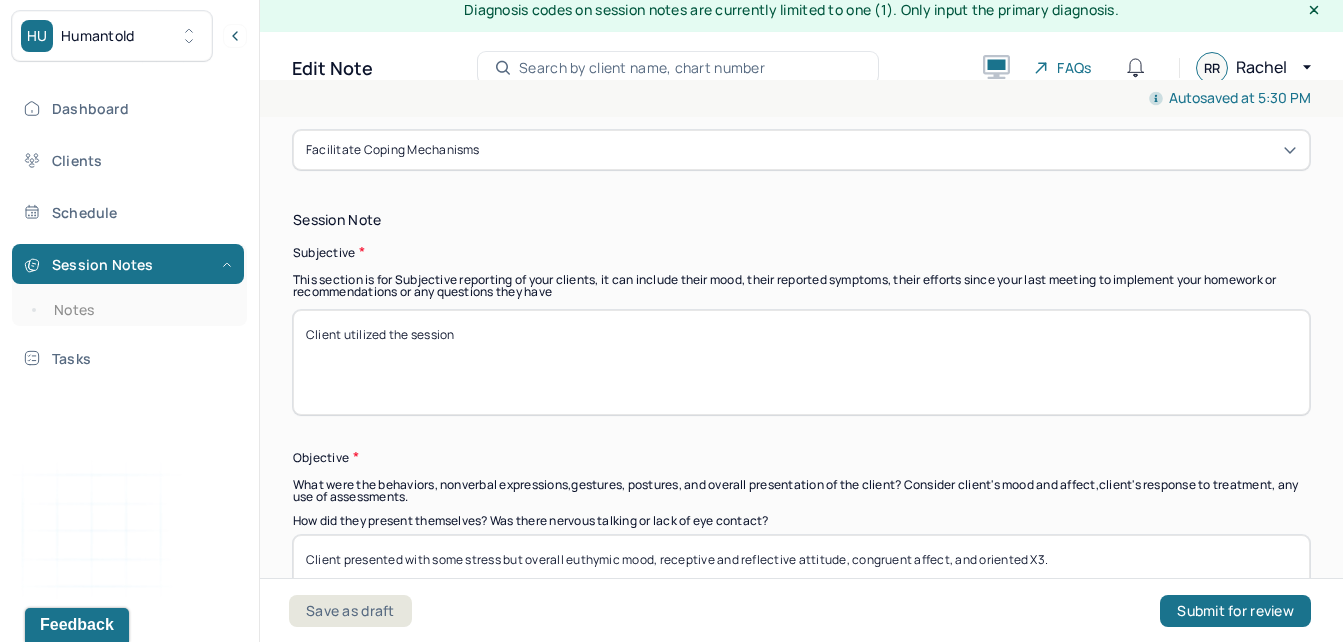 click on "Client utilized the session" at bounding box center [801, 362] 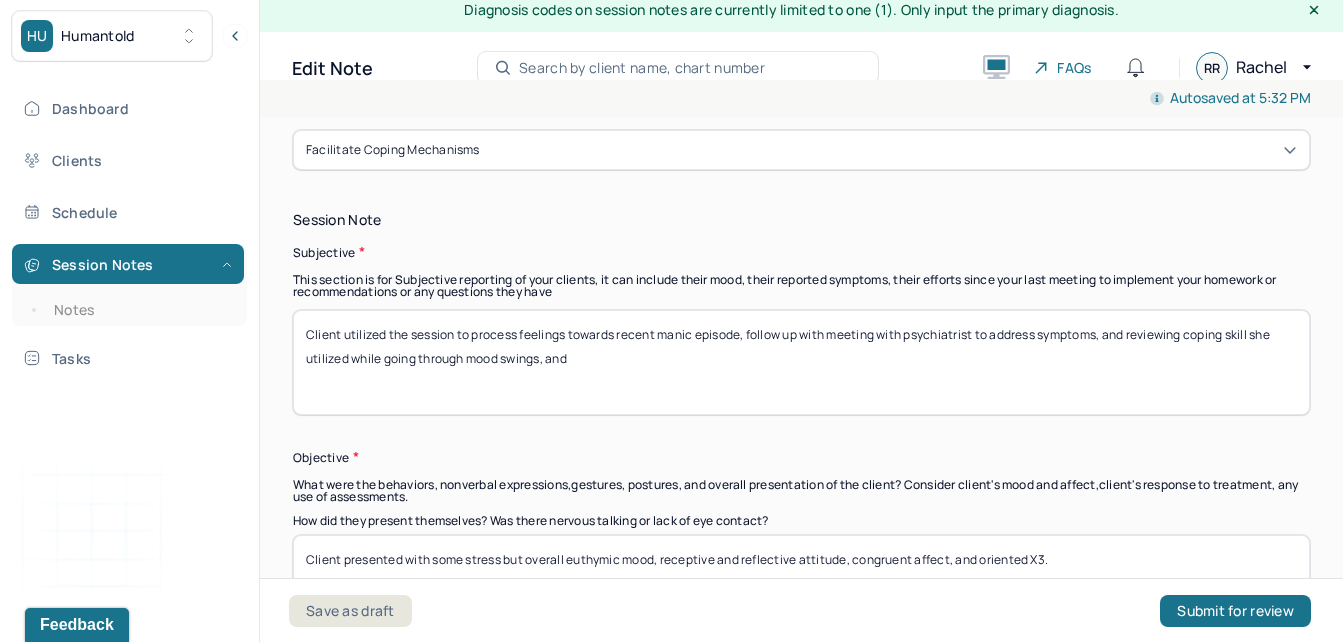 click on "Client utilized the session to process feelings towards recent manic episode, follow up with meeting with psychiatrist to address symptoms, and reviewing coping skill she utilized while going through mood swings, and" at bounding box center [801, 362] 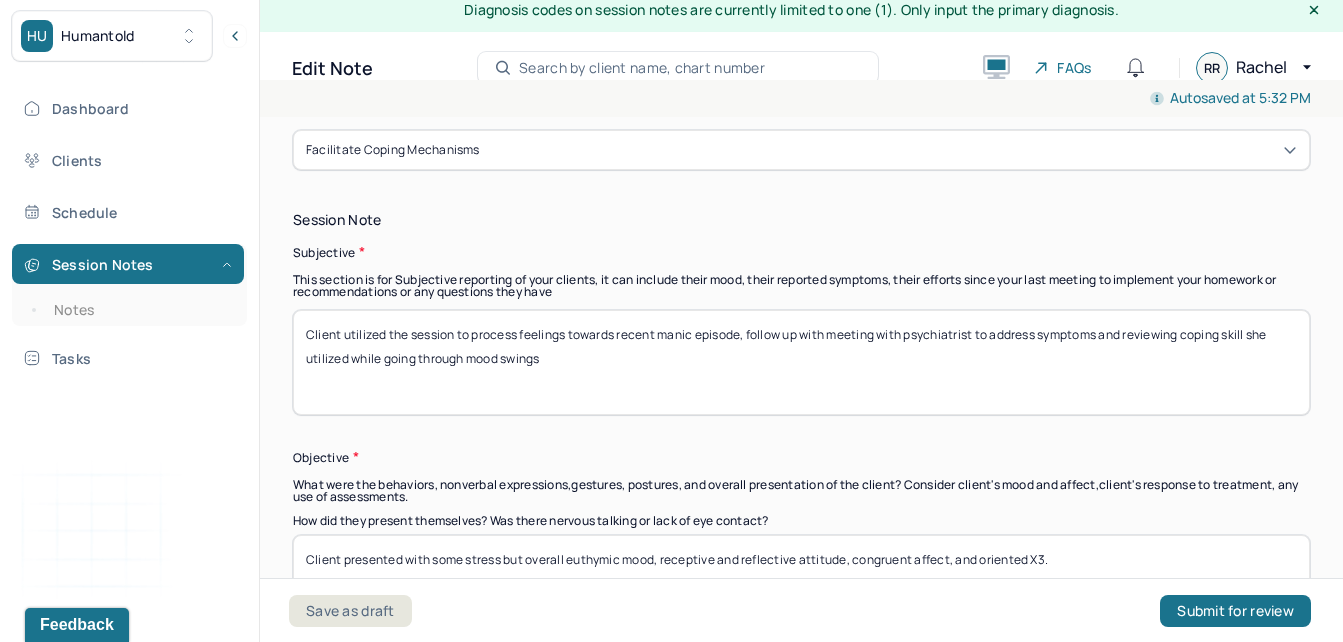 click on "Client utilized the session to process feelings towards recent manic episode, follow up with meeting with psychiatrist to address symptoms and reviewing coping skill she utilized while going through mood swings" at bounding box center (801, 362) 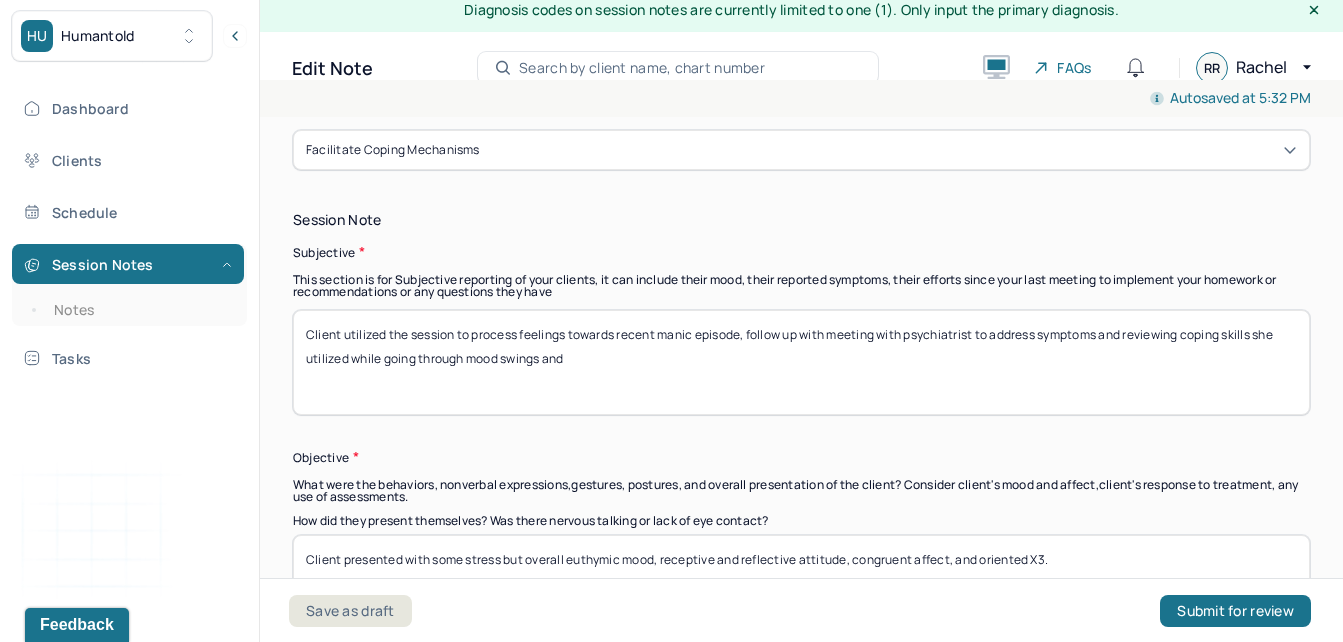 click on "Client utilized the session to process feelings towards recent manic episode, follow up with meeting with psychiatrist to address symptoms and reviewing coping skills she utilized while going through mood swings and" at bounding box center [801, 362] 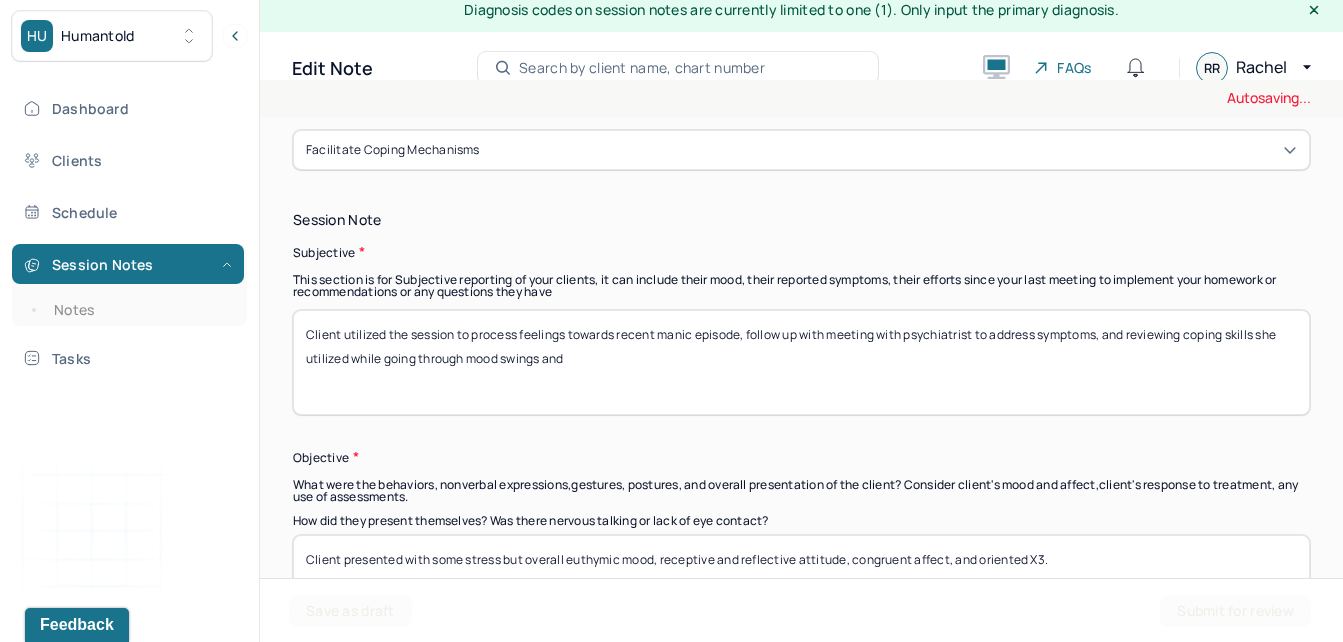 click on "Client utilized the session to process feelings towards recent manic episode, follow up with meeting with psychiatrist to address symptoms and reviewing coping skills she utilized while going through mood swings and" at bounding box center (801, 362) 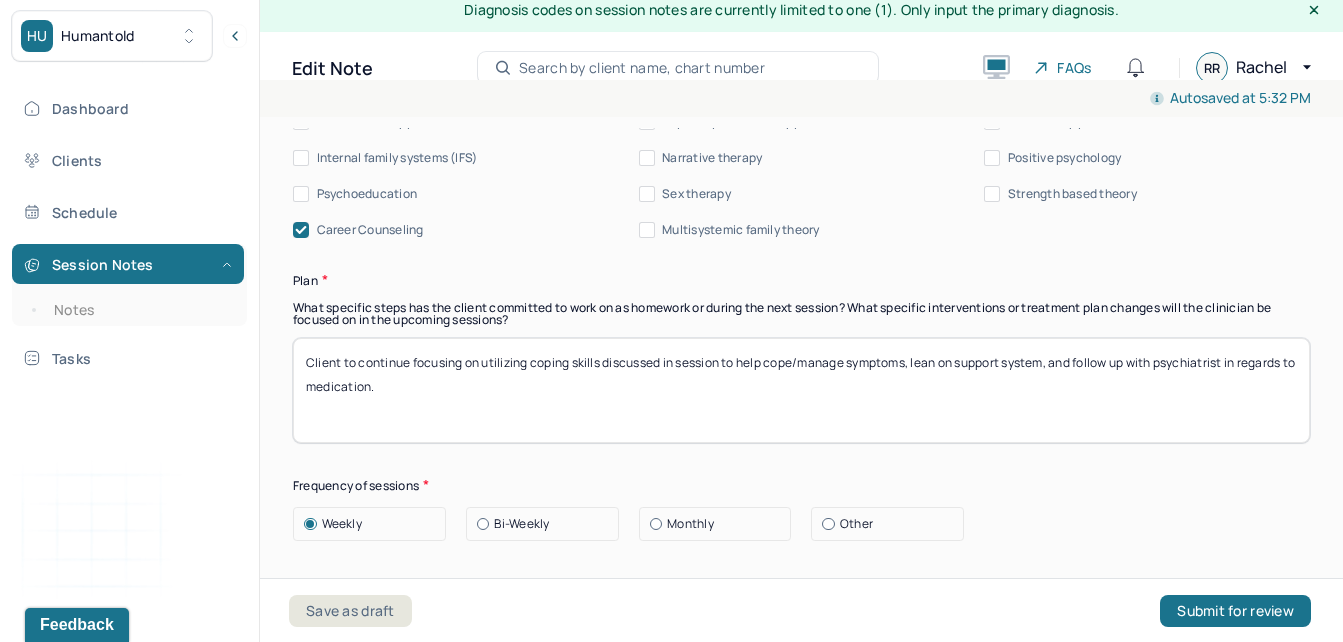 scroll, scrollTop: 2470, scrollLeft: 0, axis: vertical 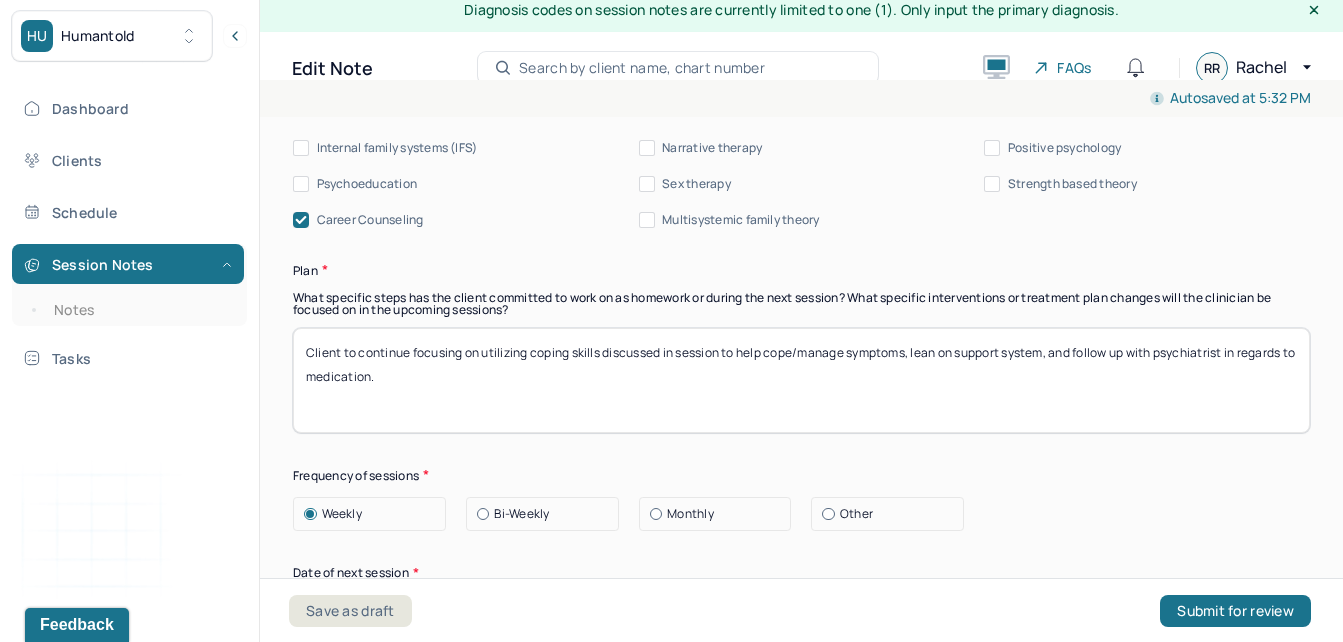 type on "Client utilized the session to process feelings towards recent manic episode, follow up with meeting with psychiatrist to address symptoms, and reviewing coping skills she utilized while going through mood swings and difficult emotions." 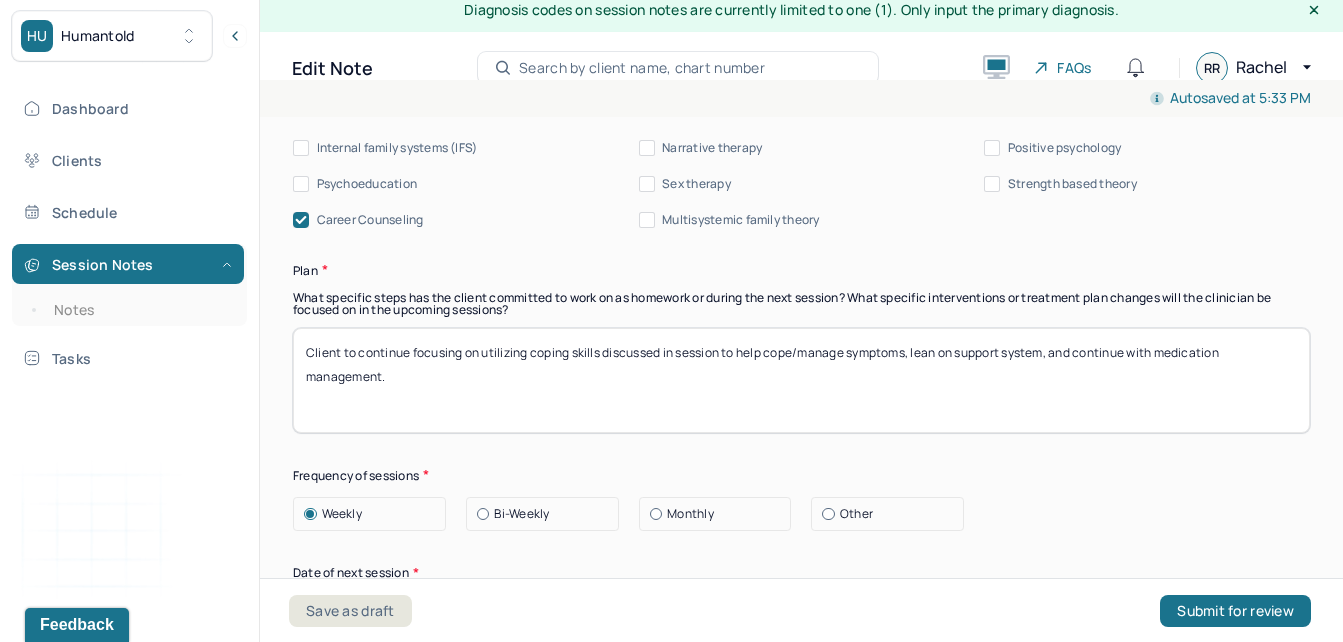type on "Client to continue focusing on utilizing coping skills discussed in session to help cope/manage symptoms, lean on support system, and continue with medication management." 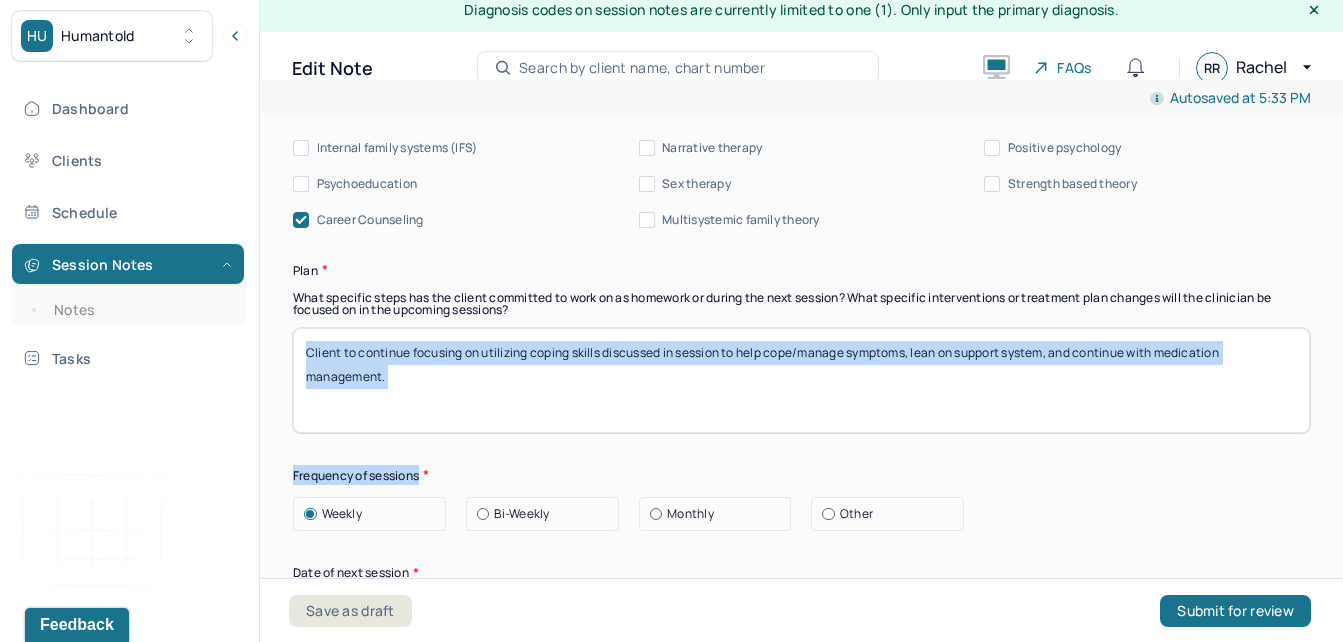 drag, startPoint x: 1311, startPoint y: 416, endPoint x: 1315, endPoint y: 436, distance: 20.396078 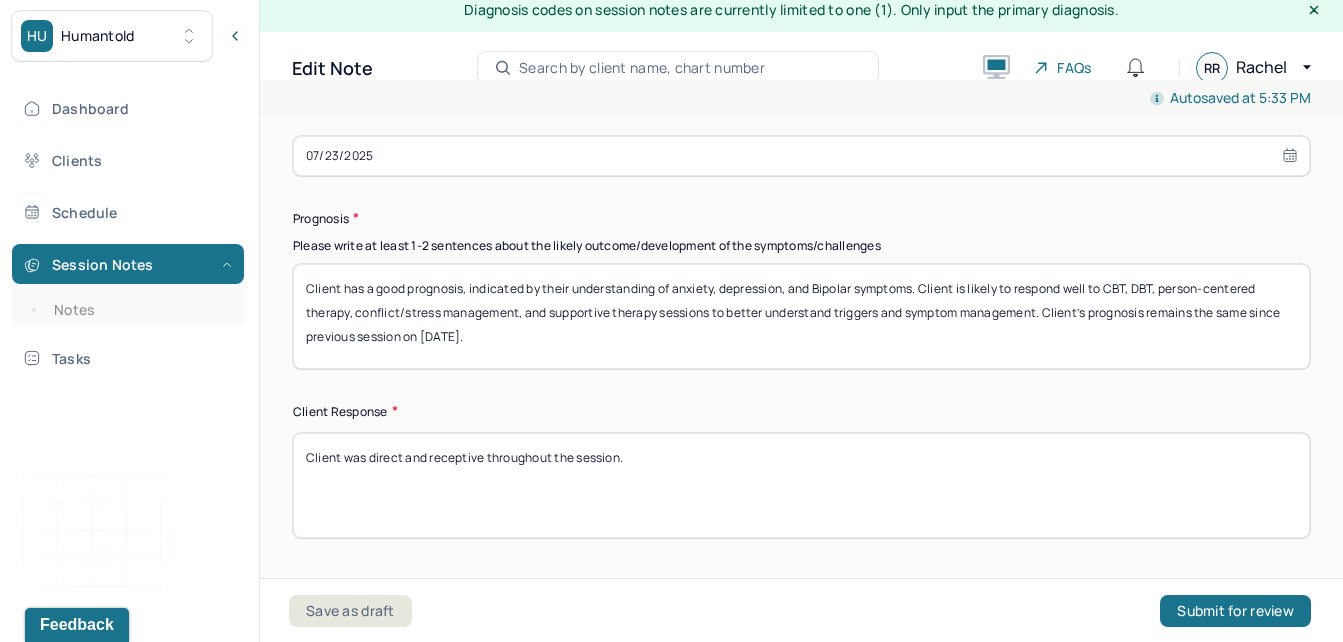 scroll, scrollTop: 2954, scrollLeft: 0, axis: vertical 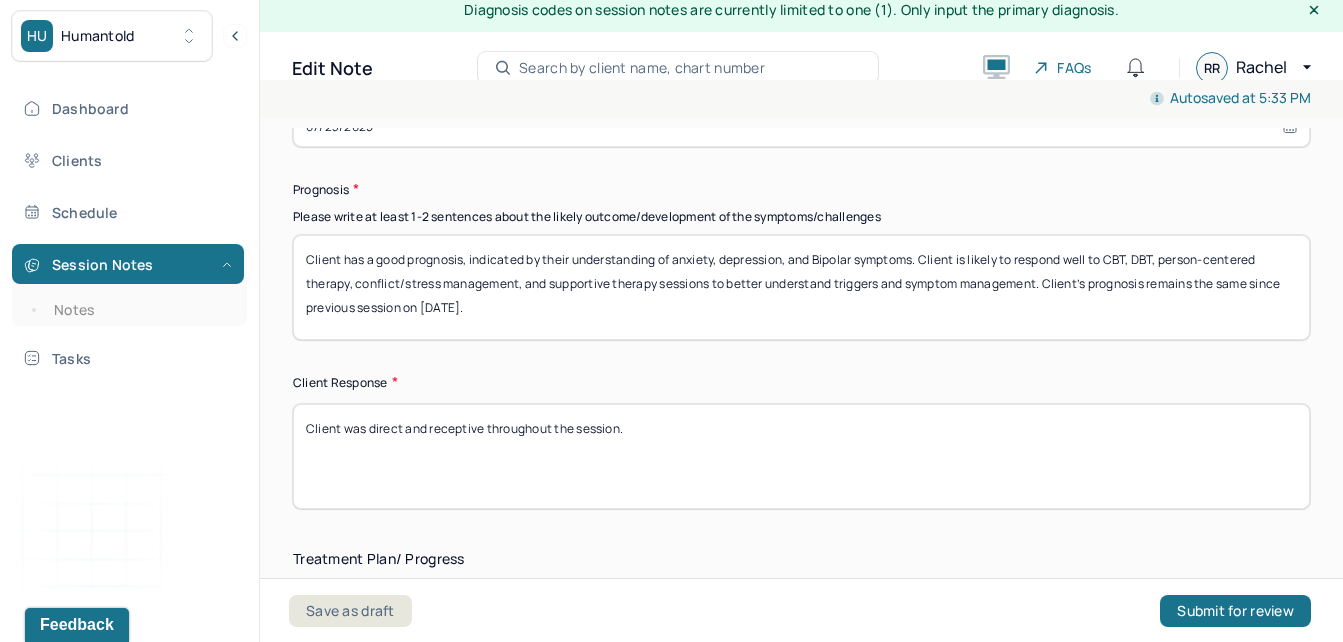 drag, startPoint x: 481, startPoint y: 427, endPoint x: 376, endPoint y: 431, distance: 105.076164 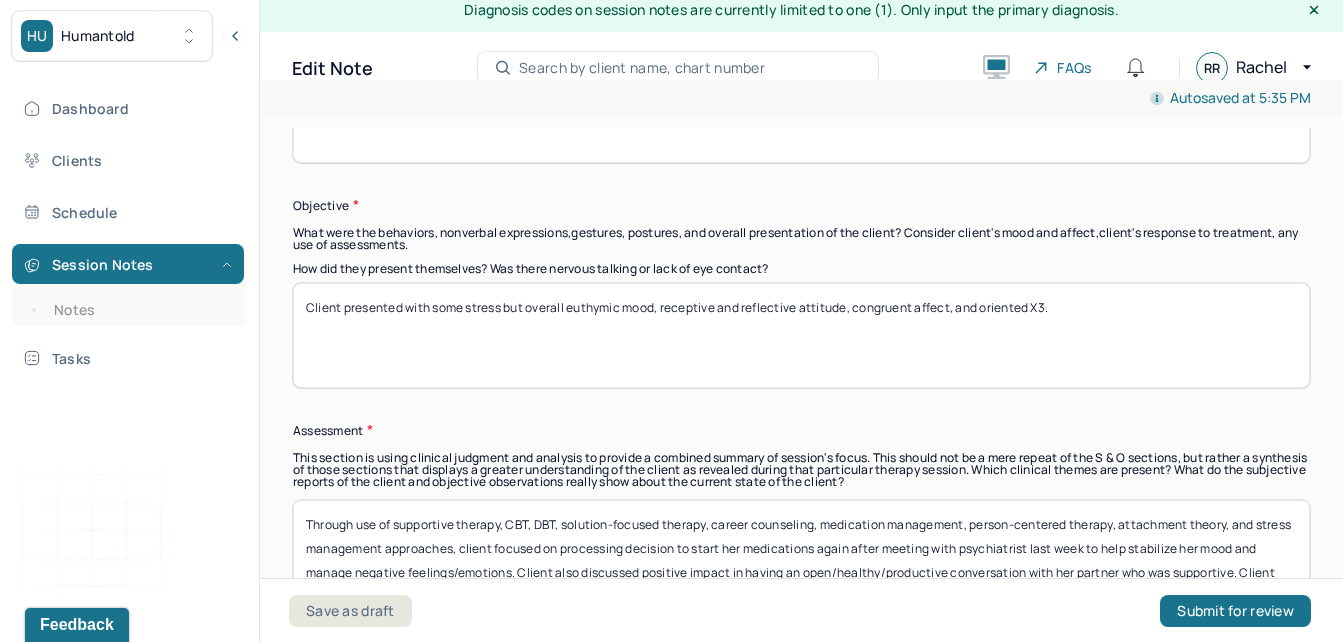 scroll, scrollTop: 1617, scrollLeft: 0, axis: vertical 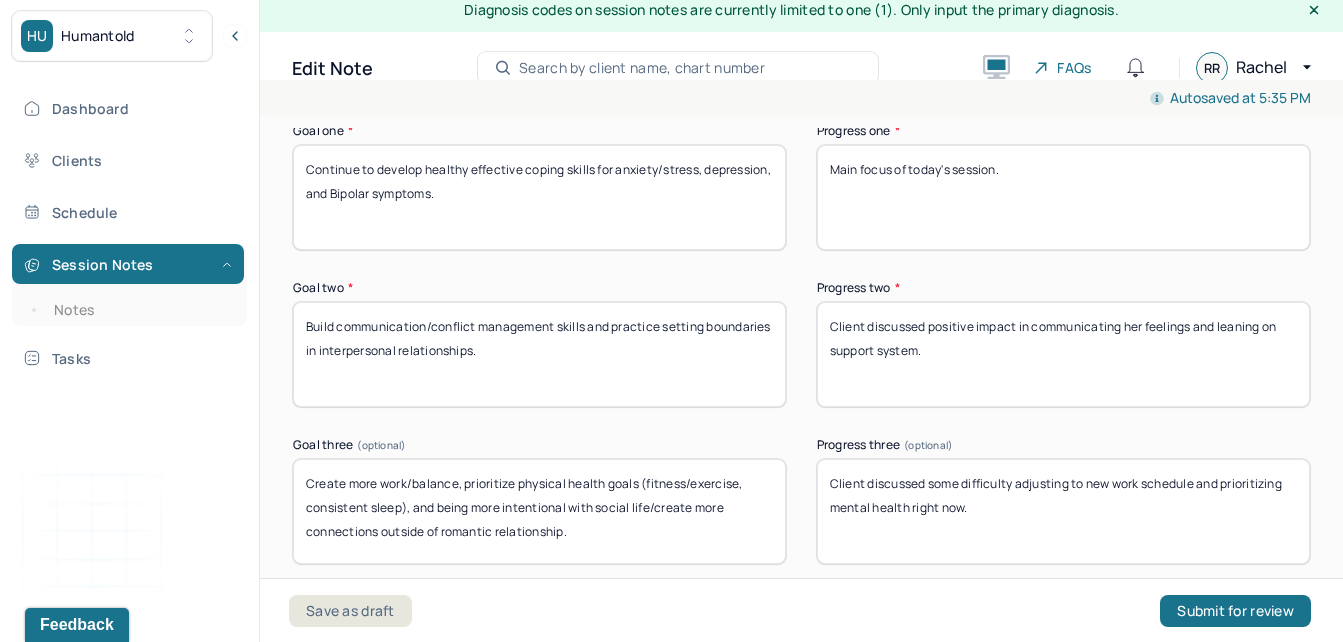 type on "Client was present and reflective throughout the session." 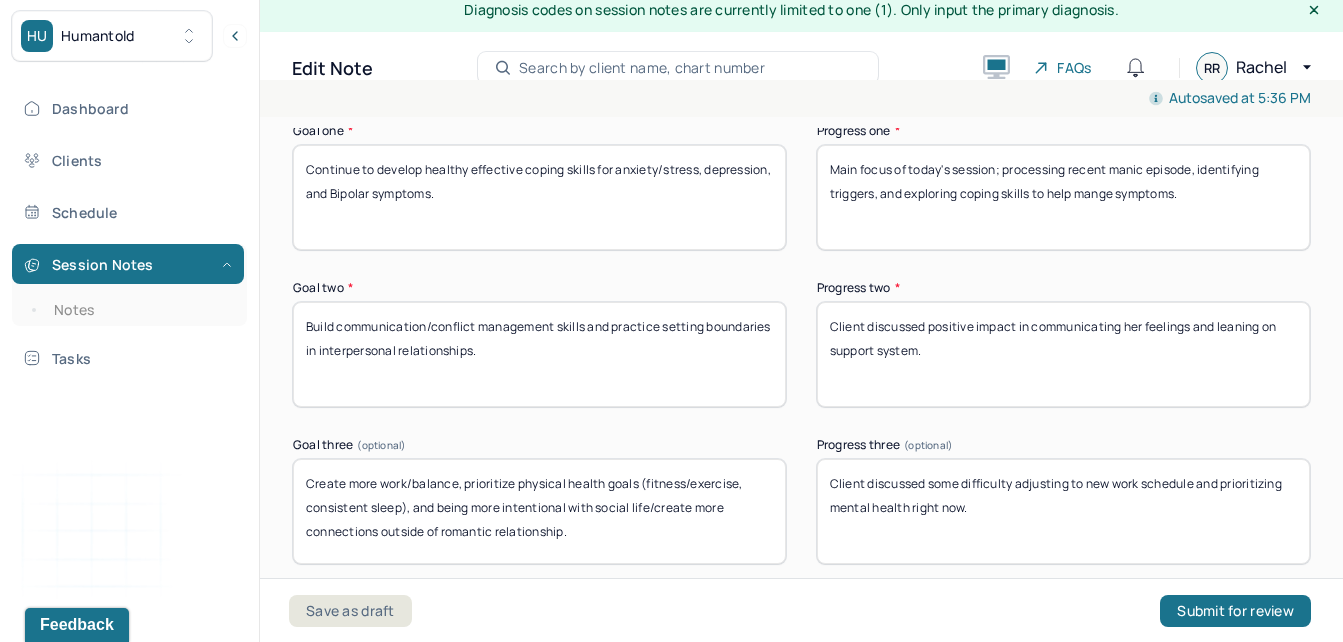 type on "Main focus of today's session; processing recent manic episode, identifying triggers, and exploring coping skills to help mange symptoms." 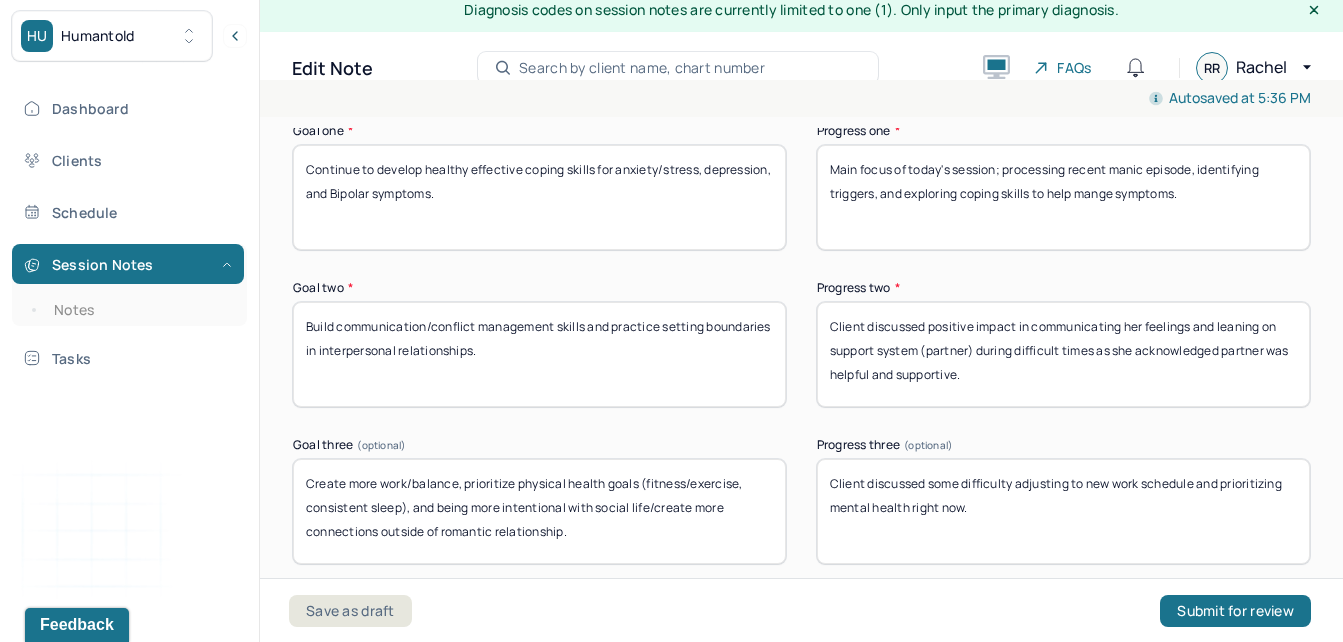 drag, startPoint x: 971, startPoint y: 353, endPoint x: 823, endPoint y: 348, distance: 148.08444 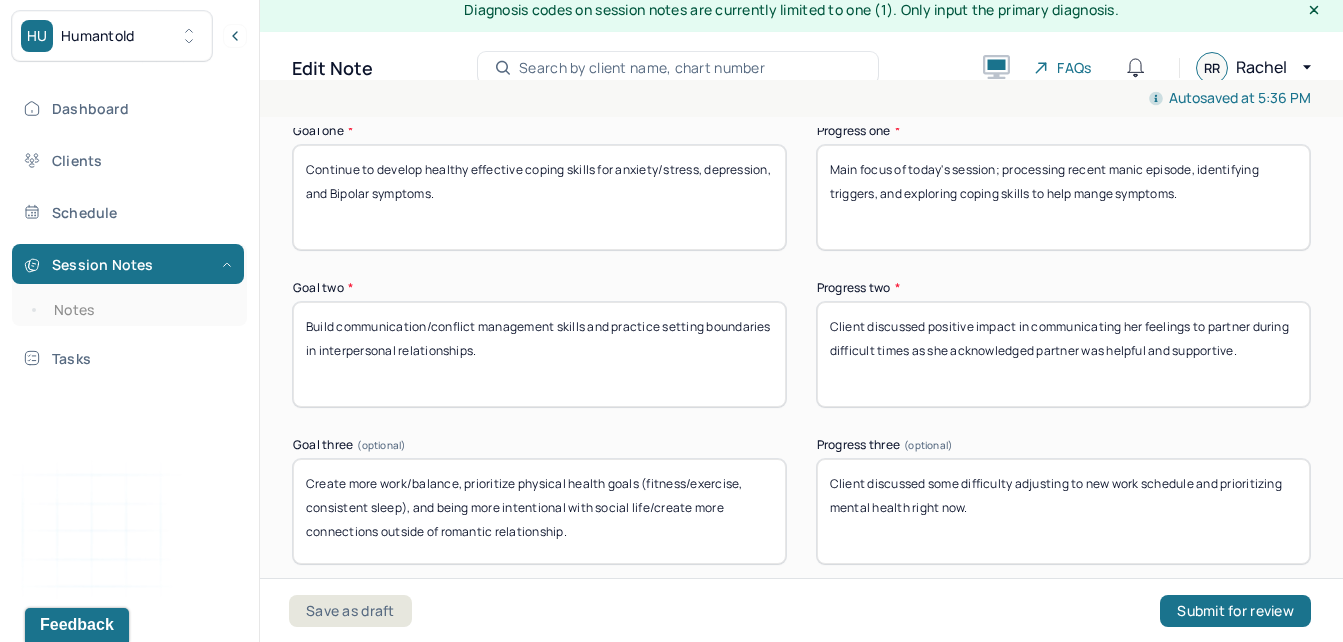 click on "Client discussed positive impact in communicating her feelings to partner during difficult times as she acknowledged partner was helpful and supportive." at bounding box center (1063, 354) 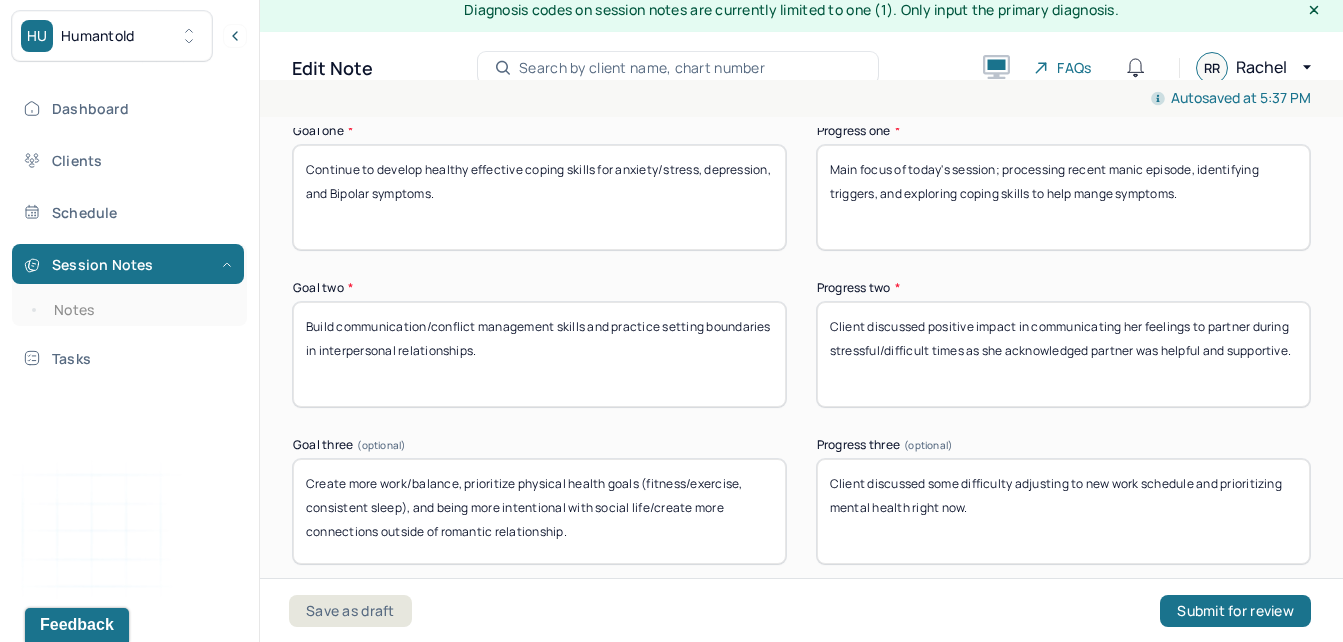 type on "Client discussed positive impact in communicating her feelings to partner during stressful/difficult times as she acknowledged partner was helpful and supportive." 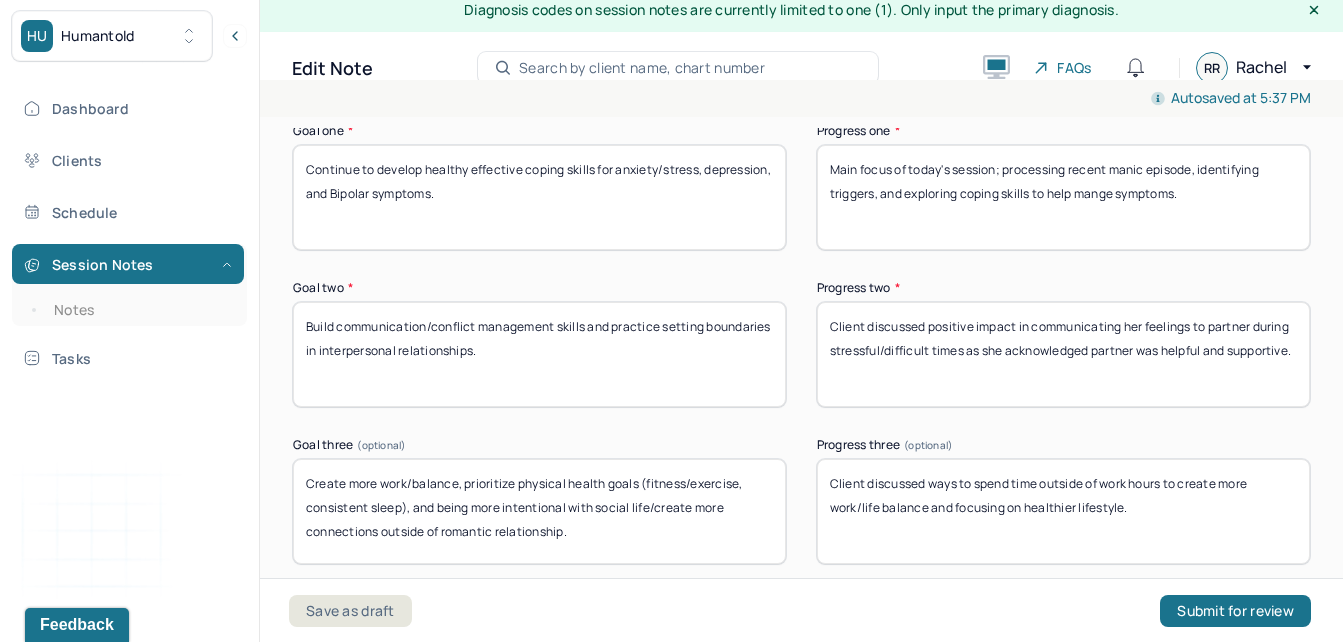 scroll, scrollTop: 4022, scrollLeft: 0, axis: vertical 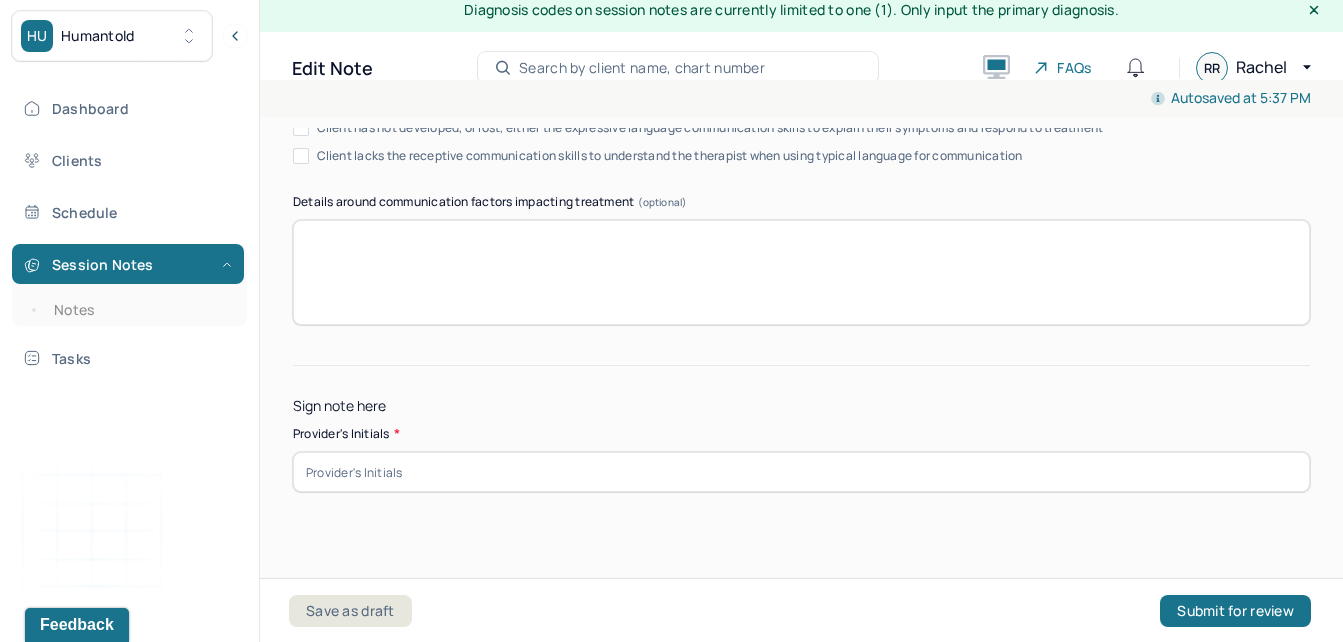type on "Client discussed ways to spend time outside of work hours to create more work/life balance and focusing on healthier lifestyle." 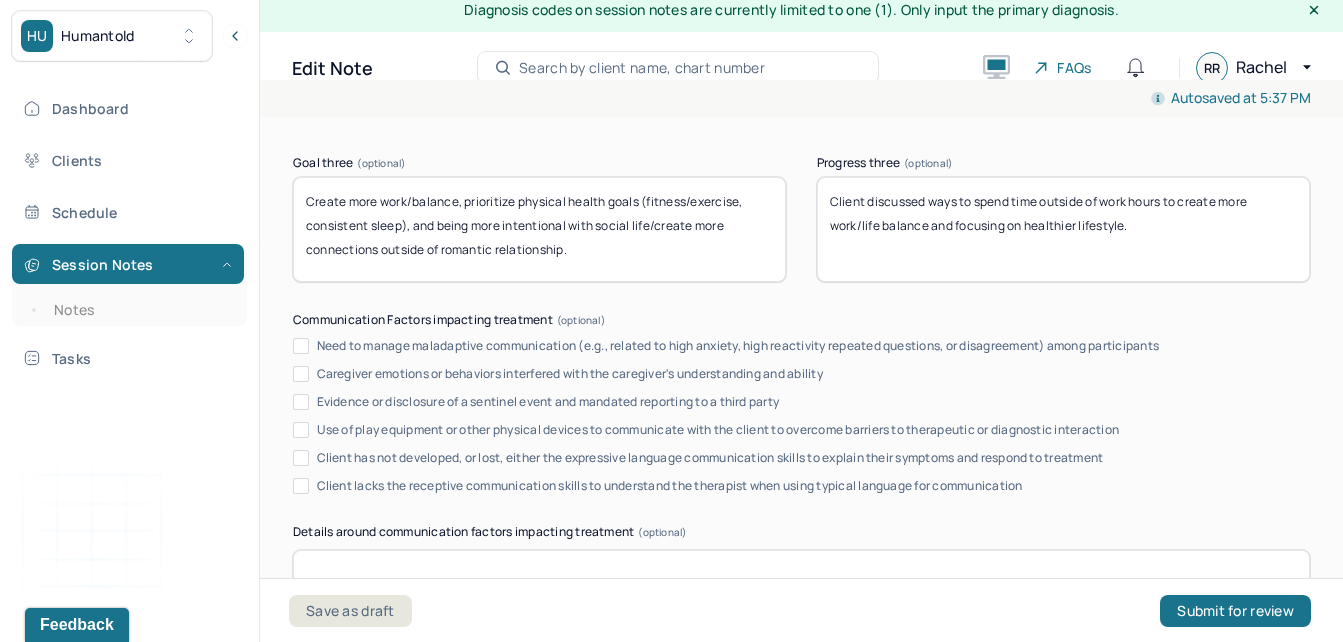 scroll, scrollTop: 4022, scrollLeft: 0, axis: vertical 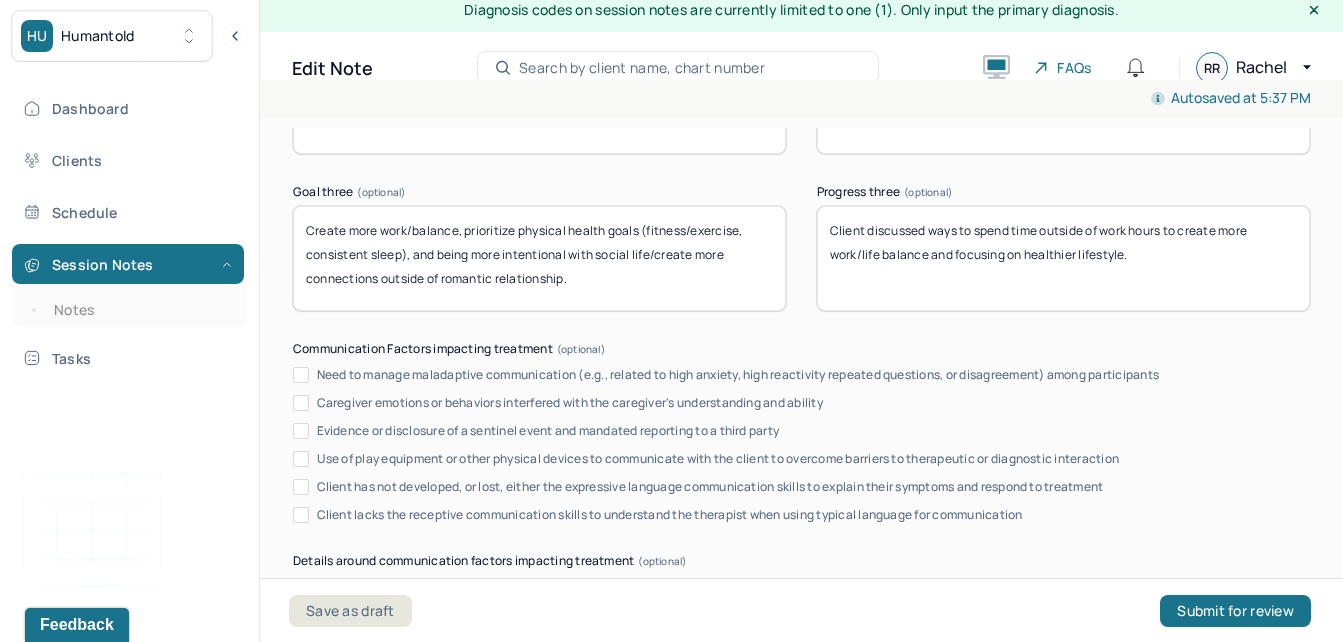 type on "RR" 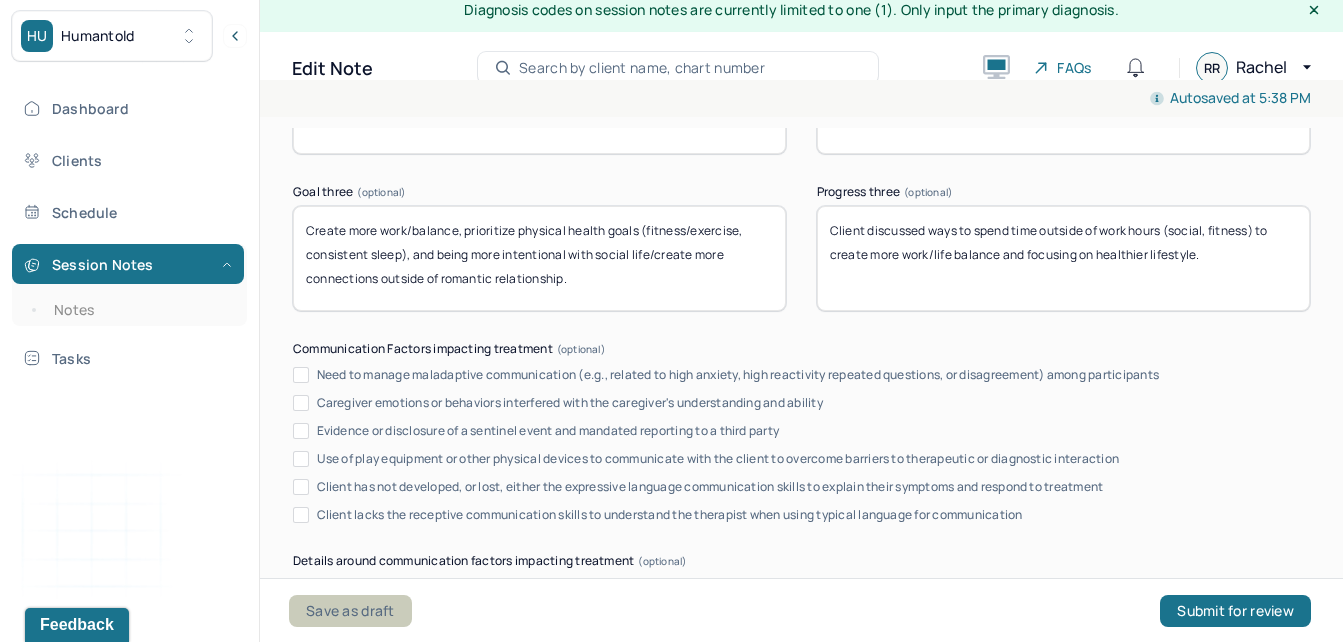 type on "Client discussed ways to spend time outside of work hours (social, fitness) to create more work/life balance and focusing on healthier lifestyle." 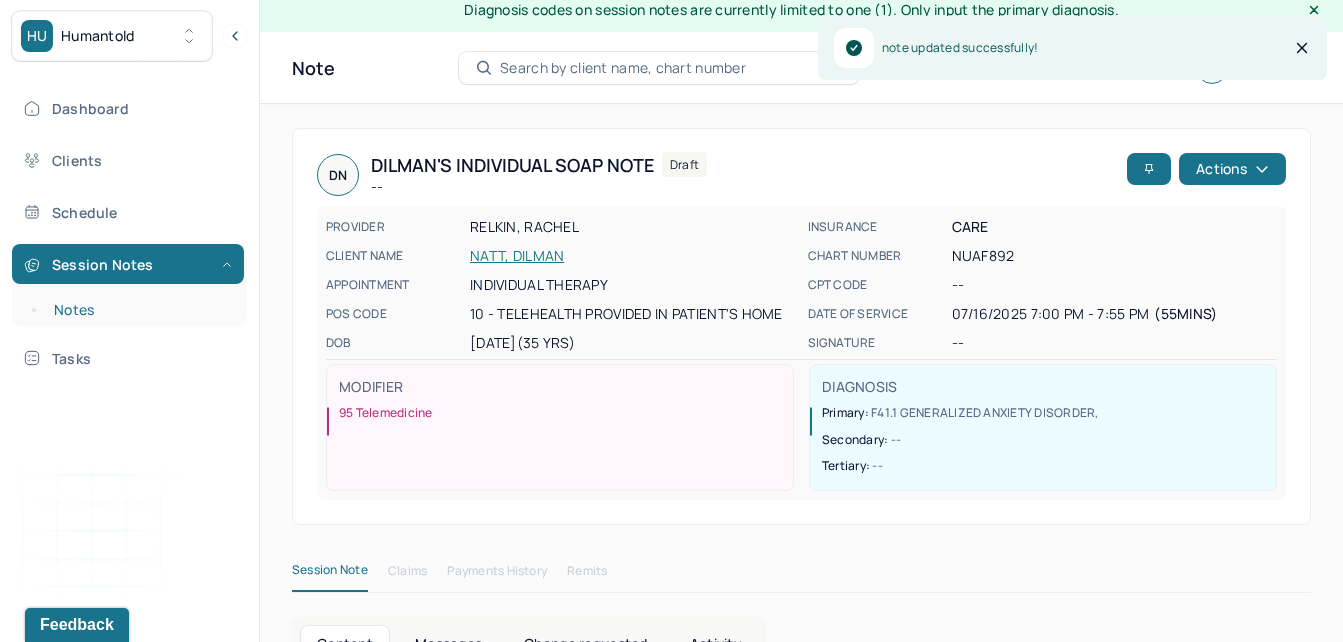 click on "Notes" at bounding box center [139, 310] 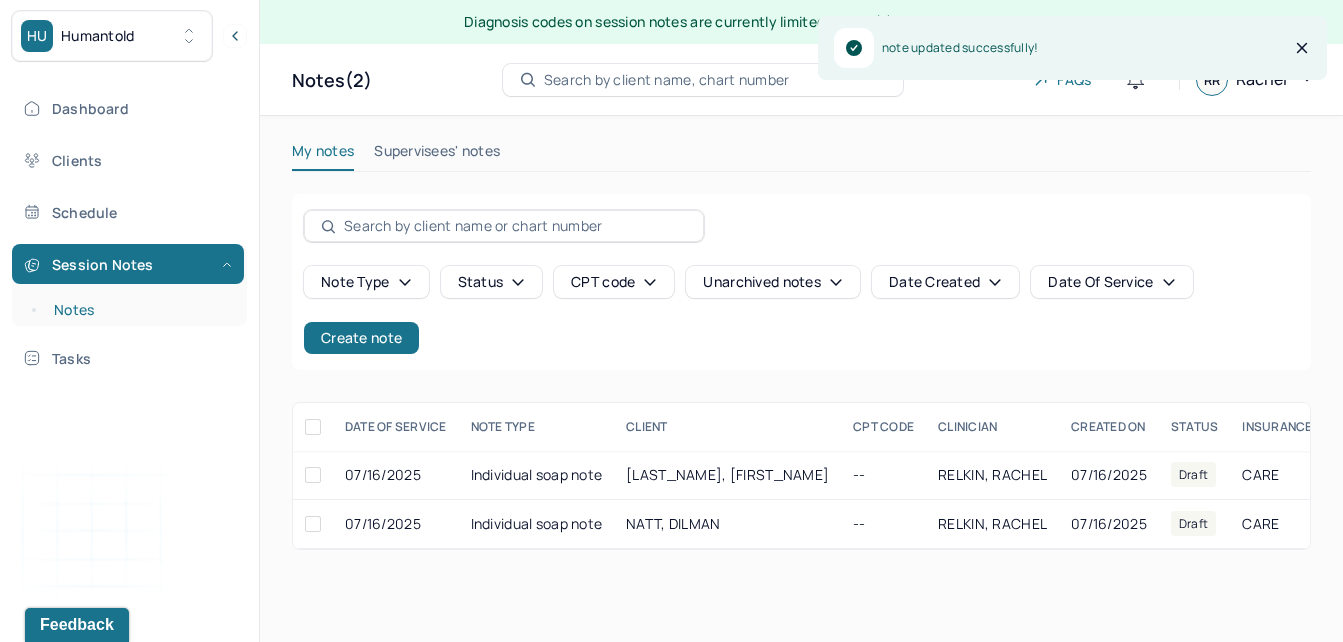 scroll, scrollTop: 0, scrollLeft: 0, axis: both 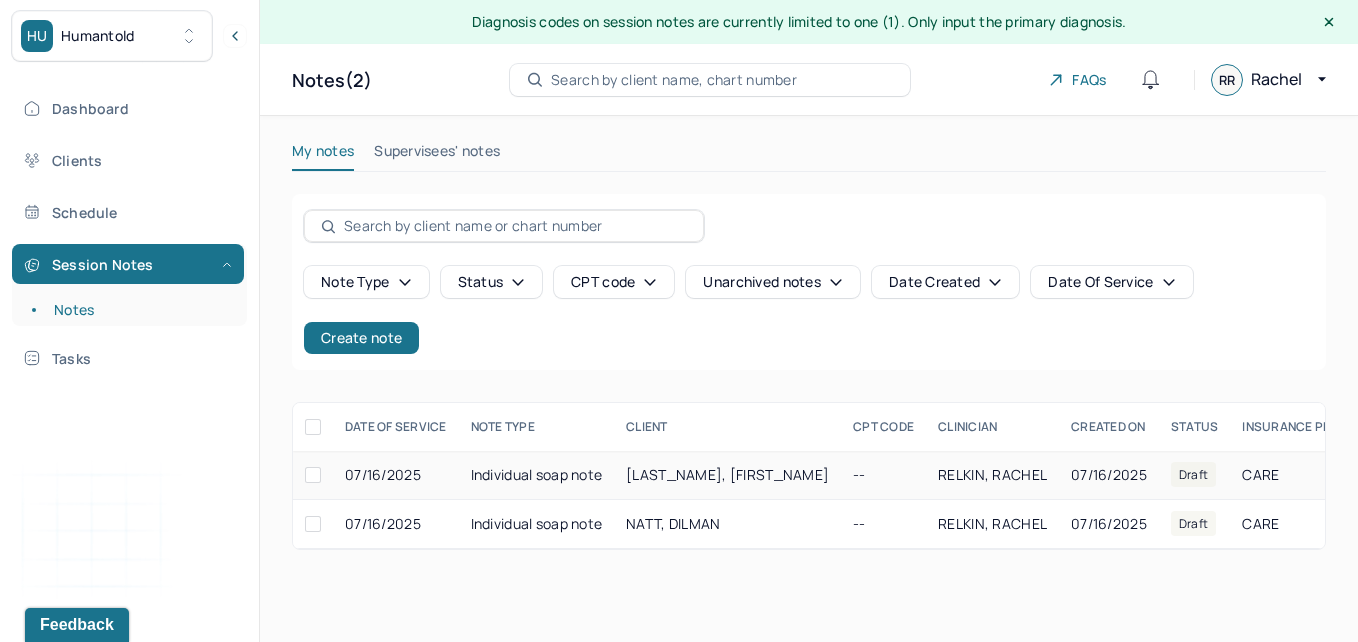 click on "[LAST_NAME], [FIRST_NAME]" at bounding box center (727, 474) 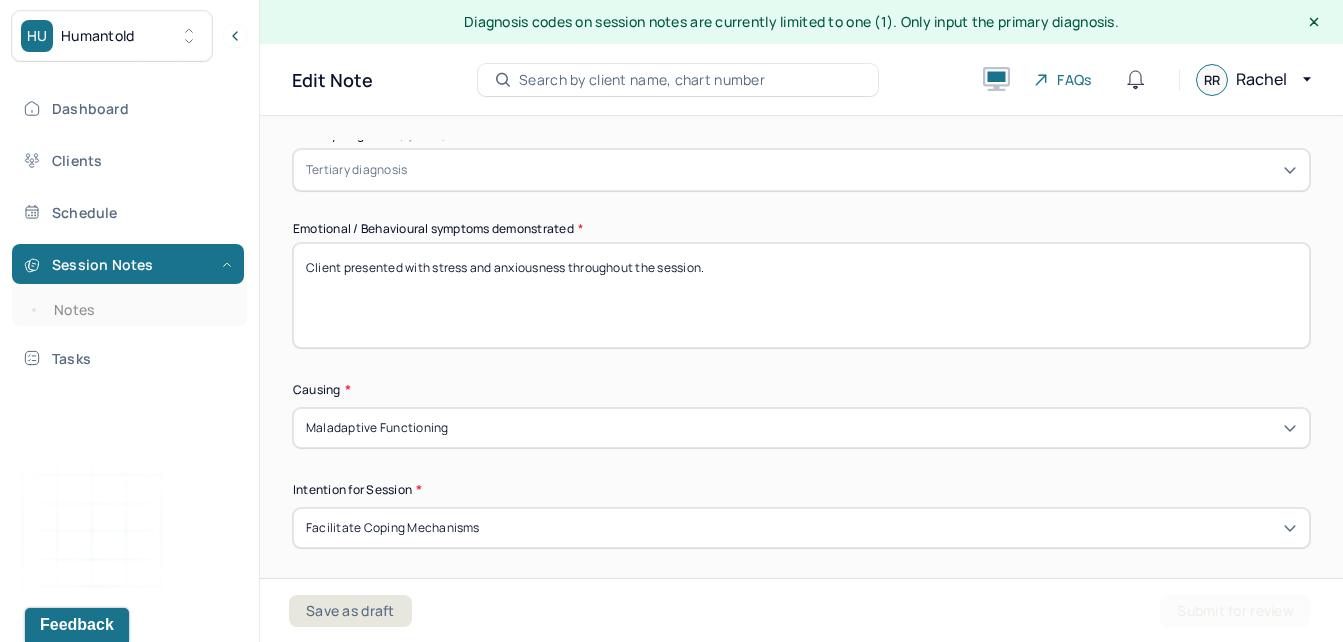 scroll, scrollTop: 1008, scrollLeft: 0, axis: vertical 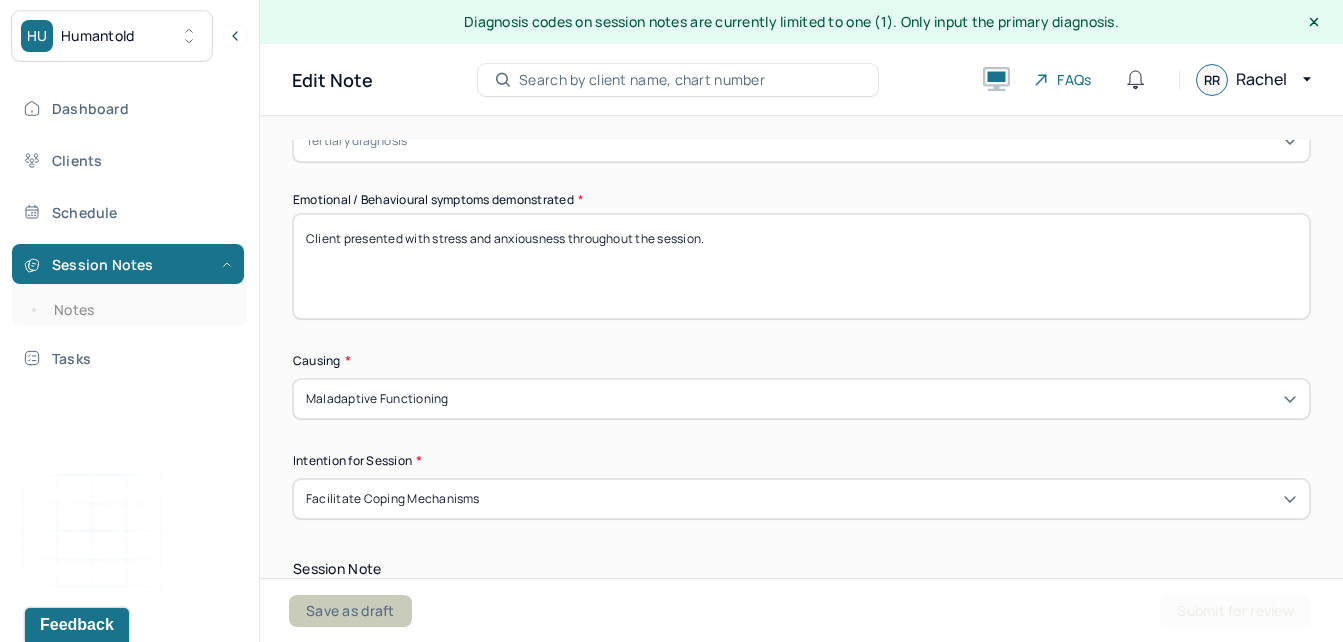 click on "Save as draft" at bounding box center (350, 611) 